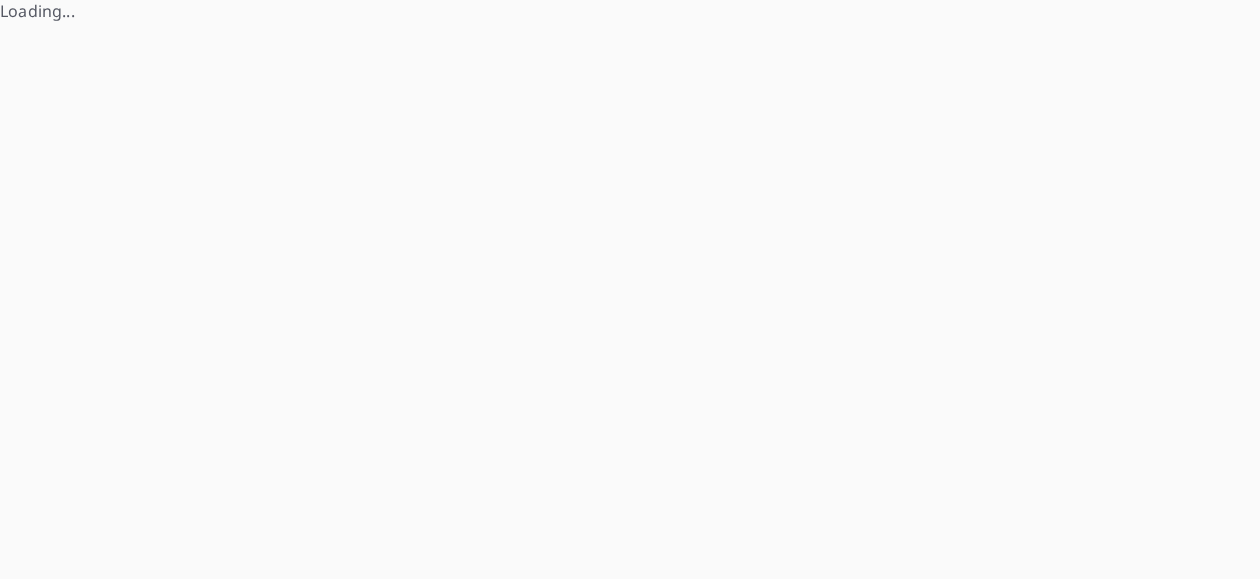 scroll, scrollTop: 0, scrollLeft: 0, axis: both 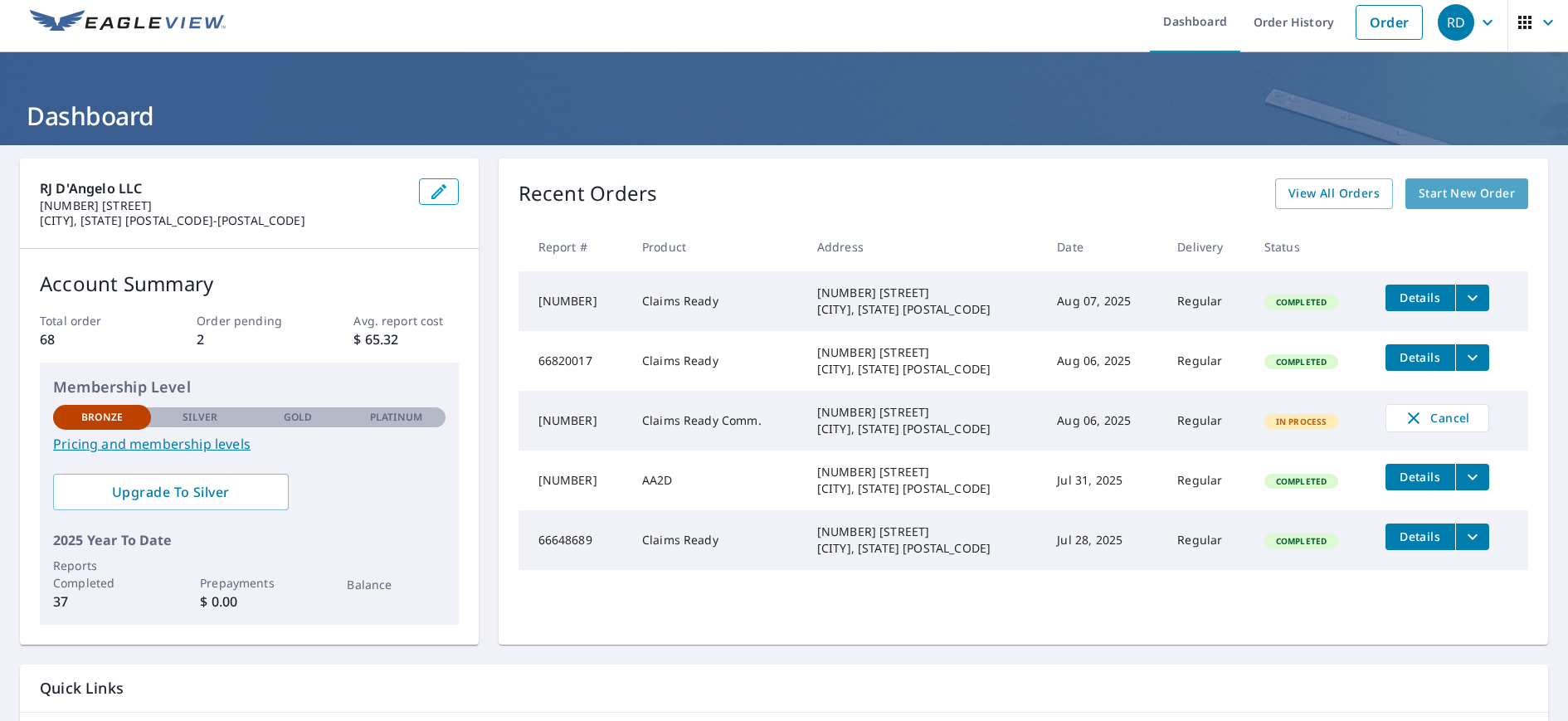 click on "Start New Order" at bounding box center [1467, 193] 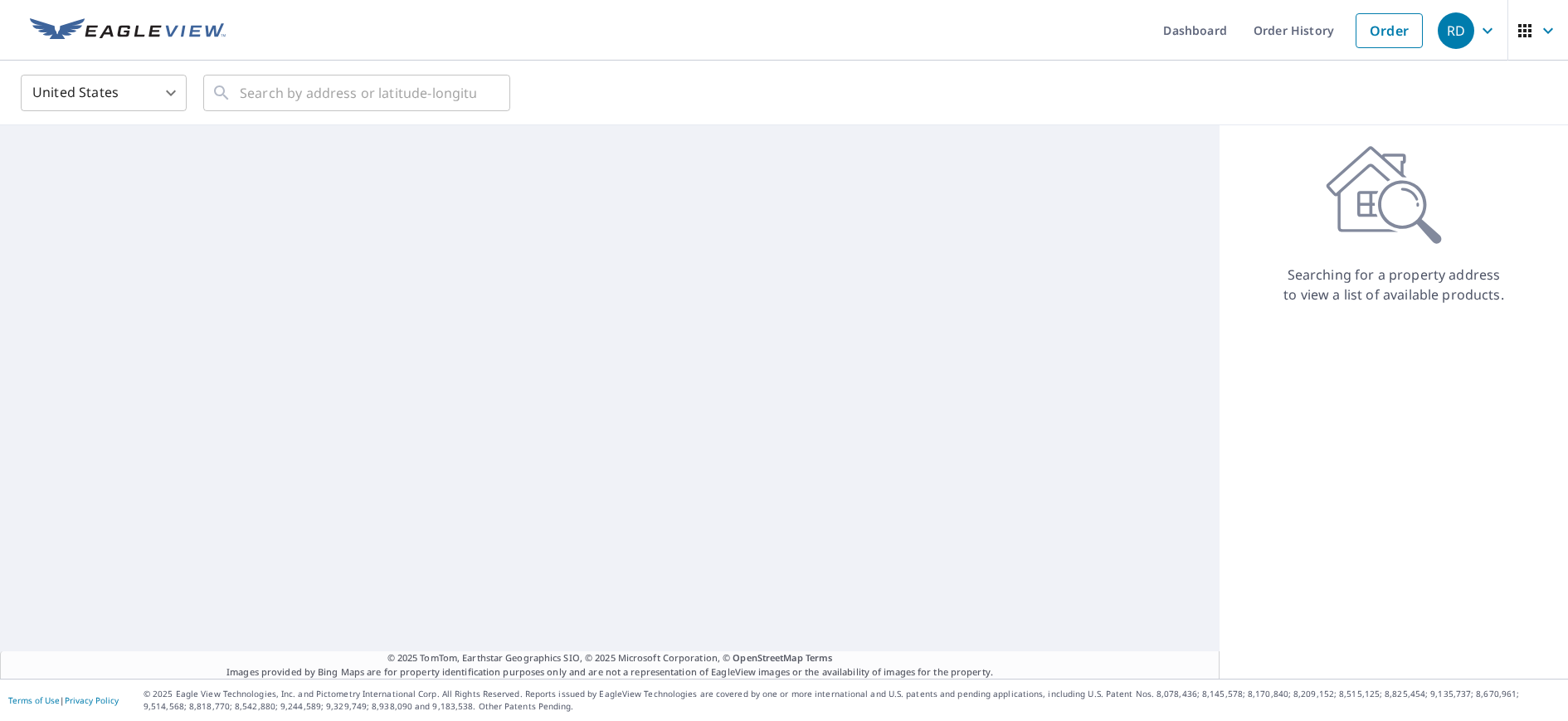 scroll, scrollTop: 0, scrollLeft: 0, axis: both 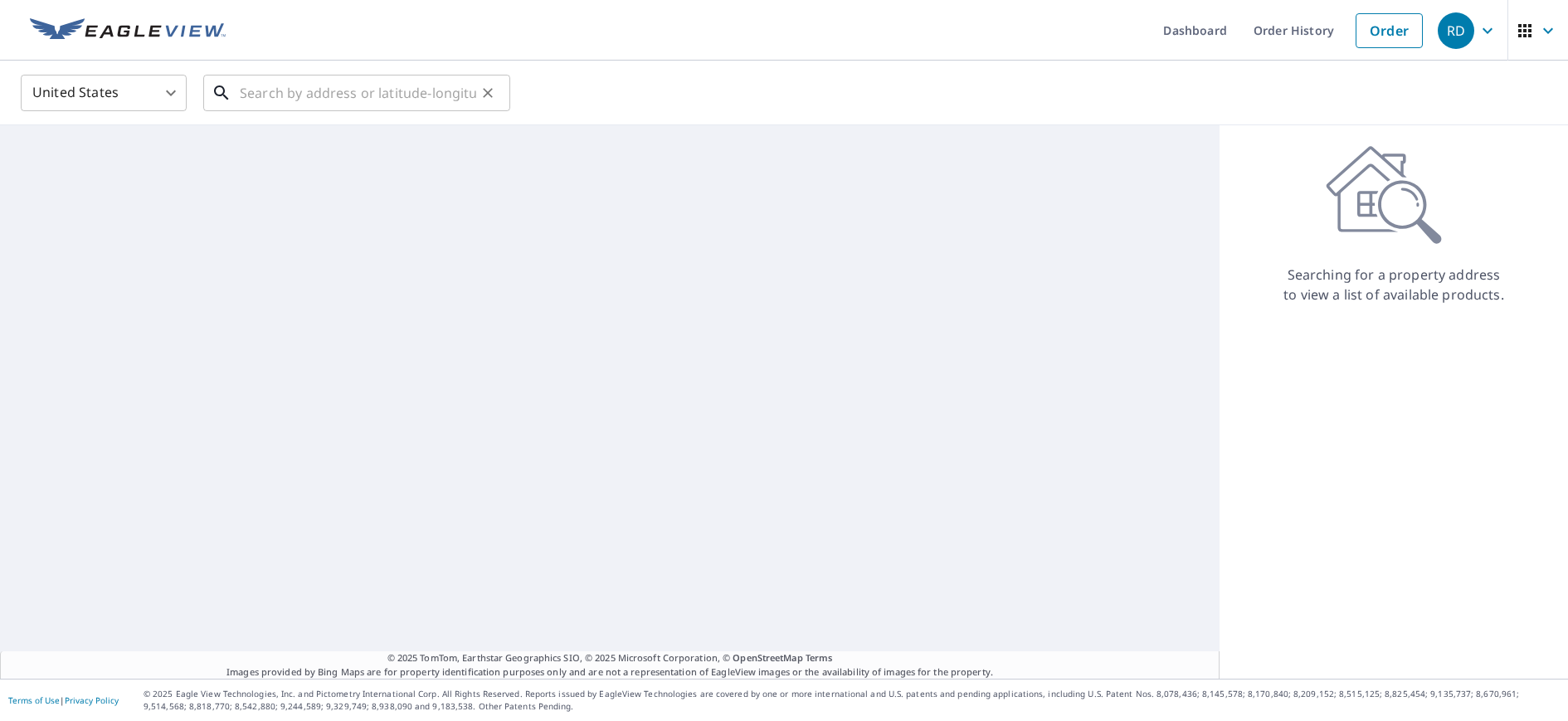 click on "​" at bounding box center [357, 93] 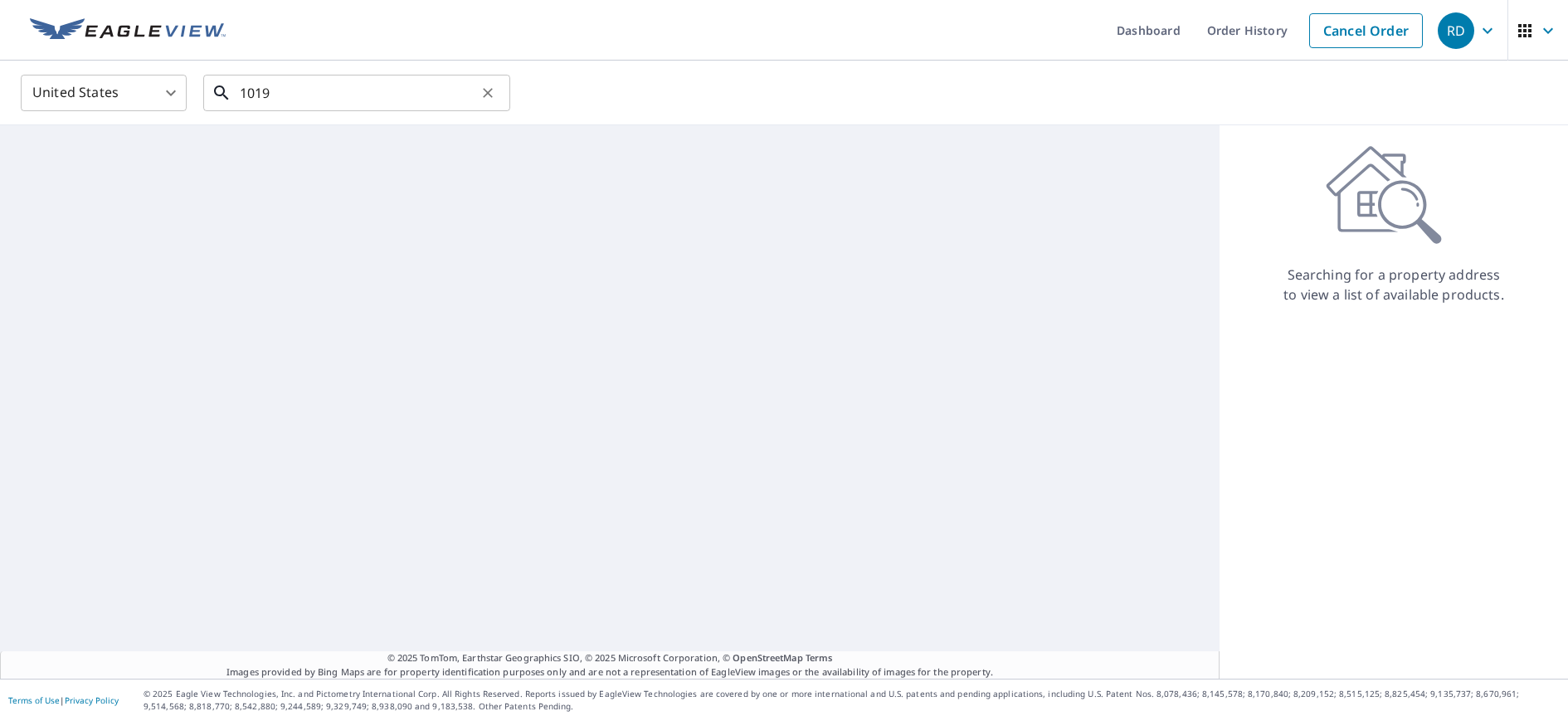 click on "1019" at bounding box center (358, 93) 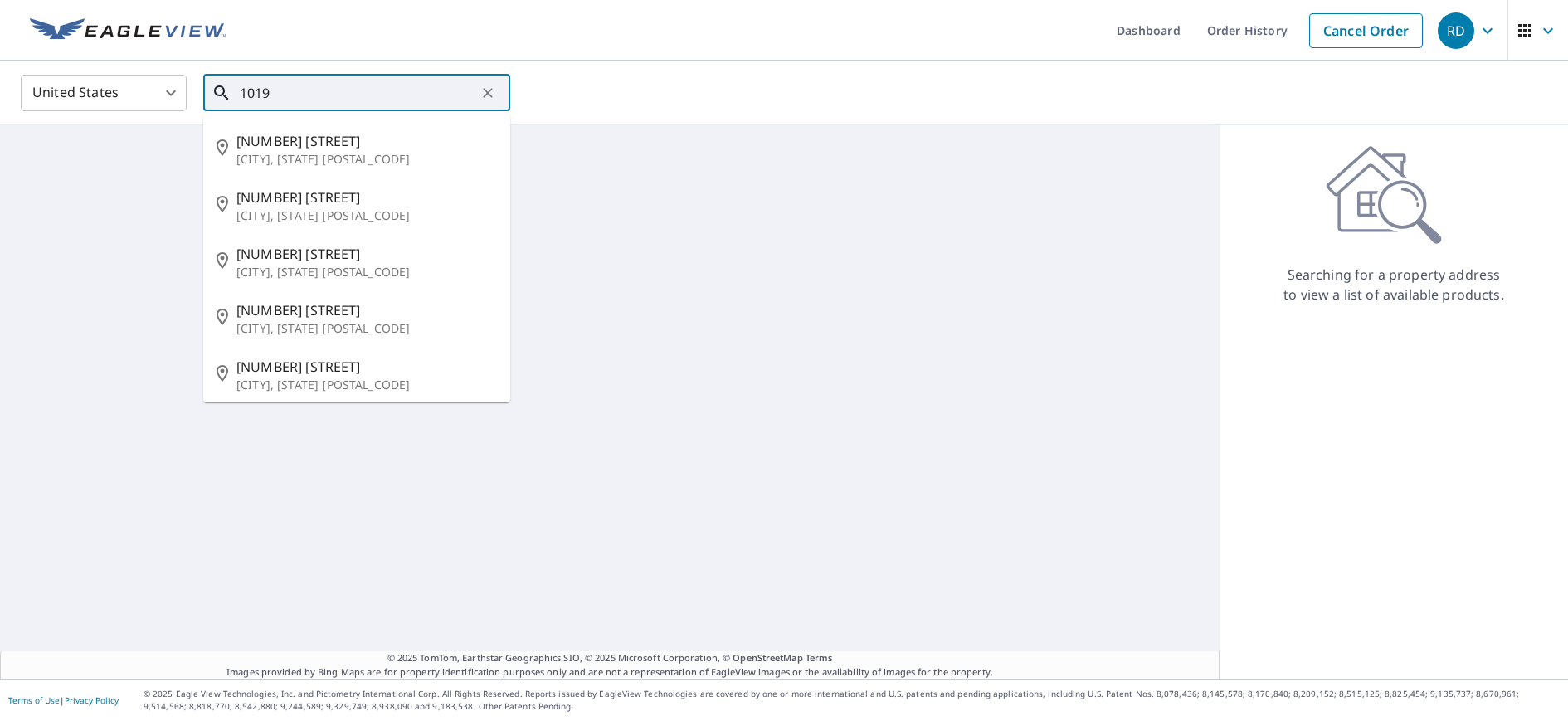 paste on "1019 pennsulavania ave" 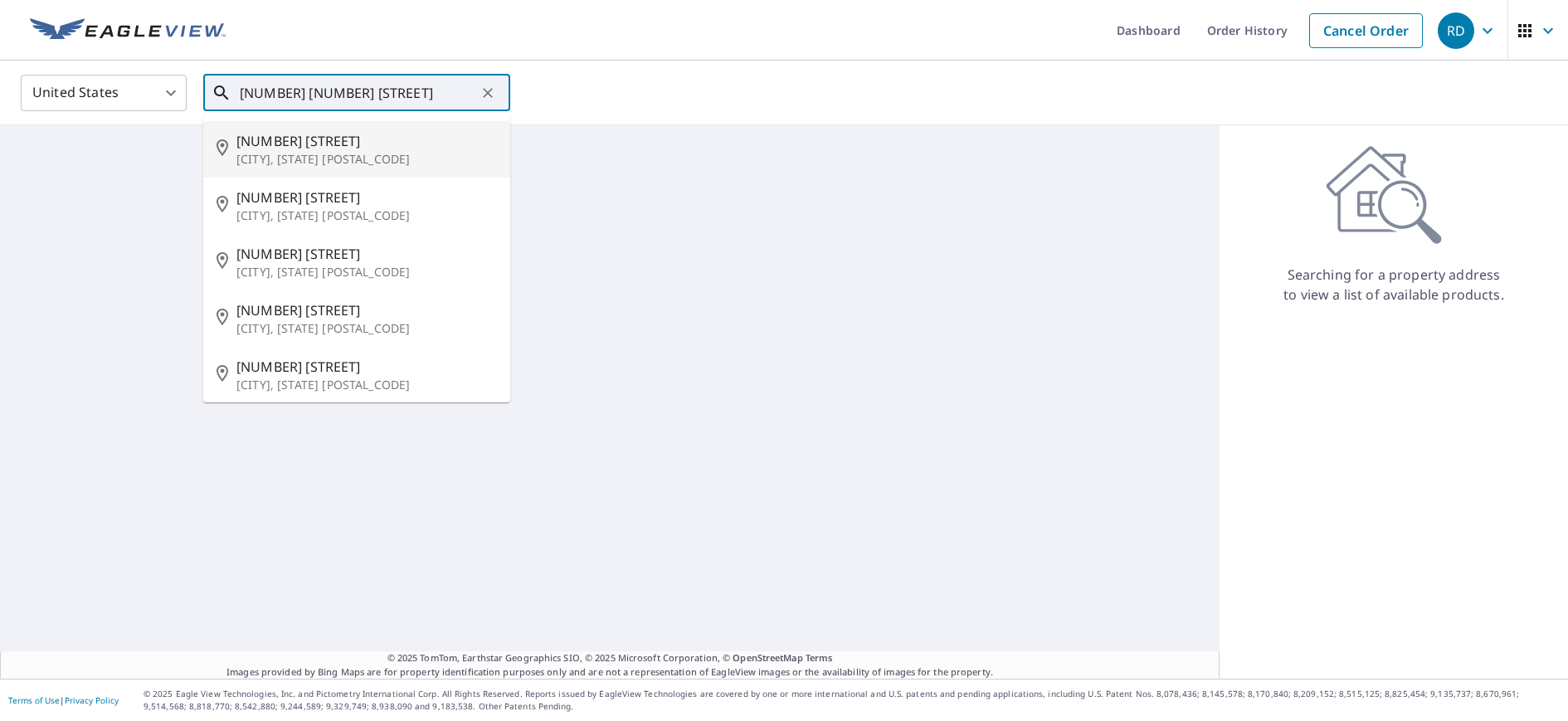 drag, startPoint x: 277, startPoint y: 94, endPoint x: 155, endPoint y: 118, distance: 124.33825 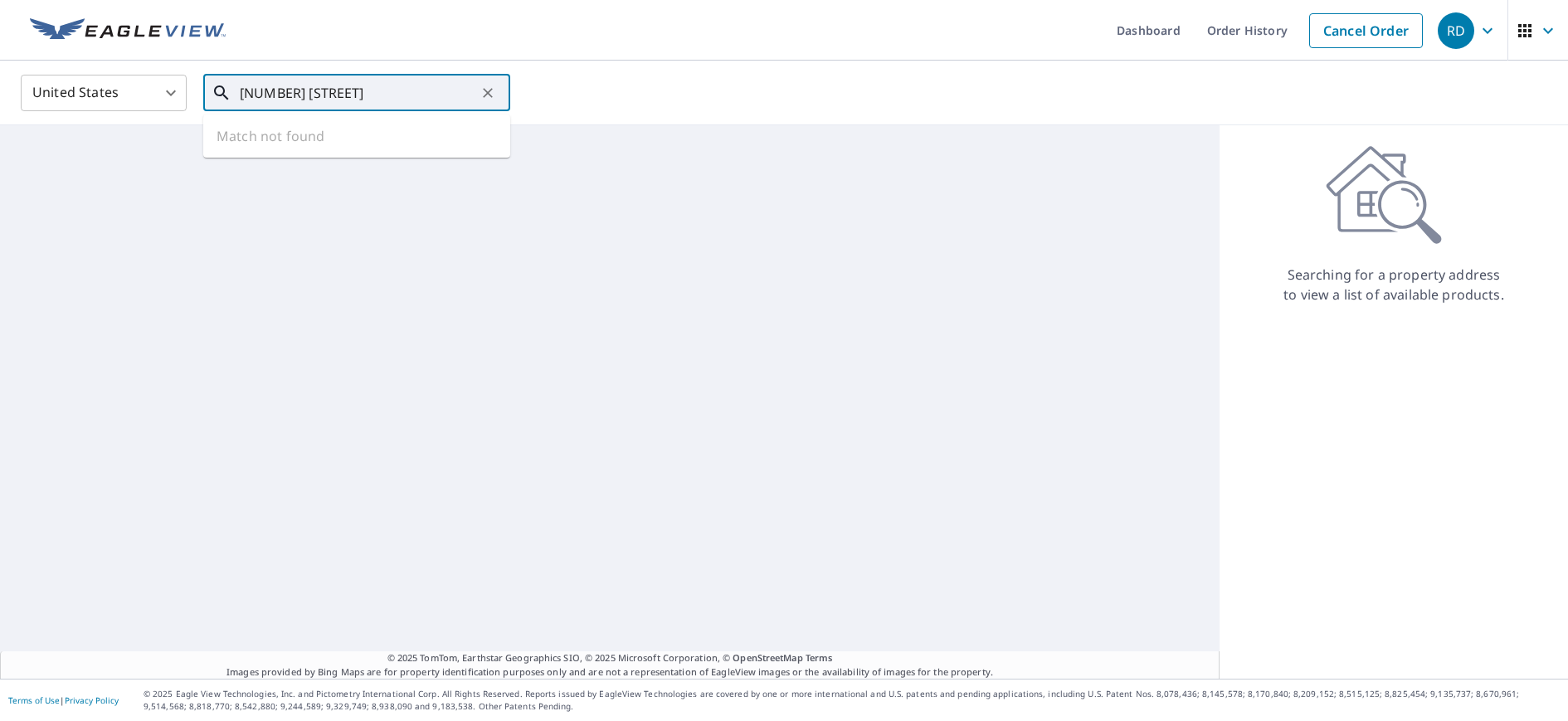 click on "1019 pennsulavania ave" at bounding box center [358, 93] 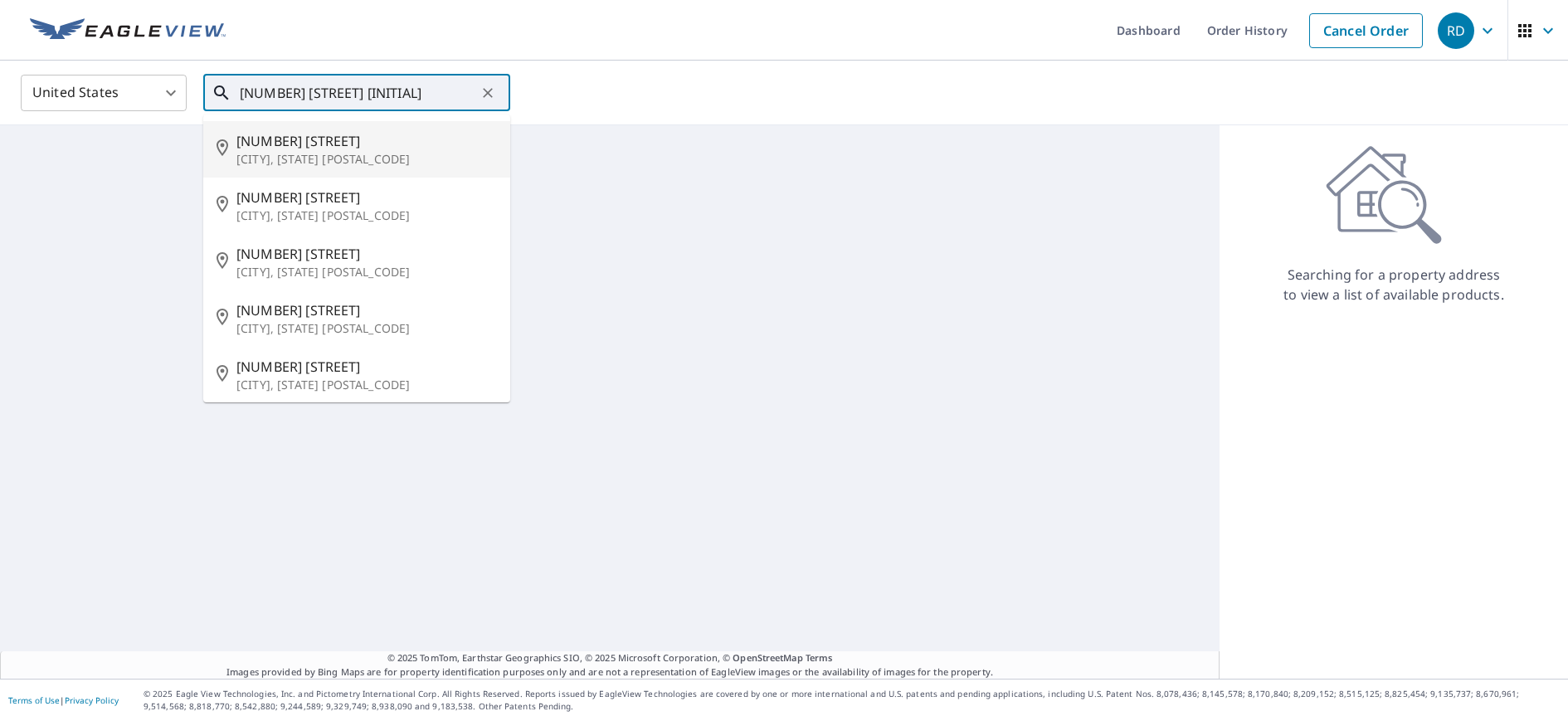 click on "Harrisburg, PA 17111" at bounding box center [367, 159] 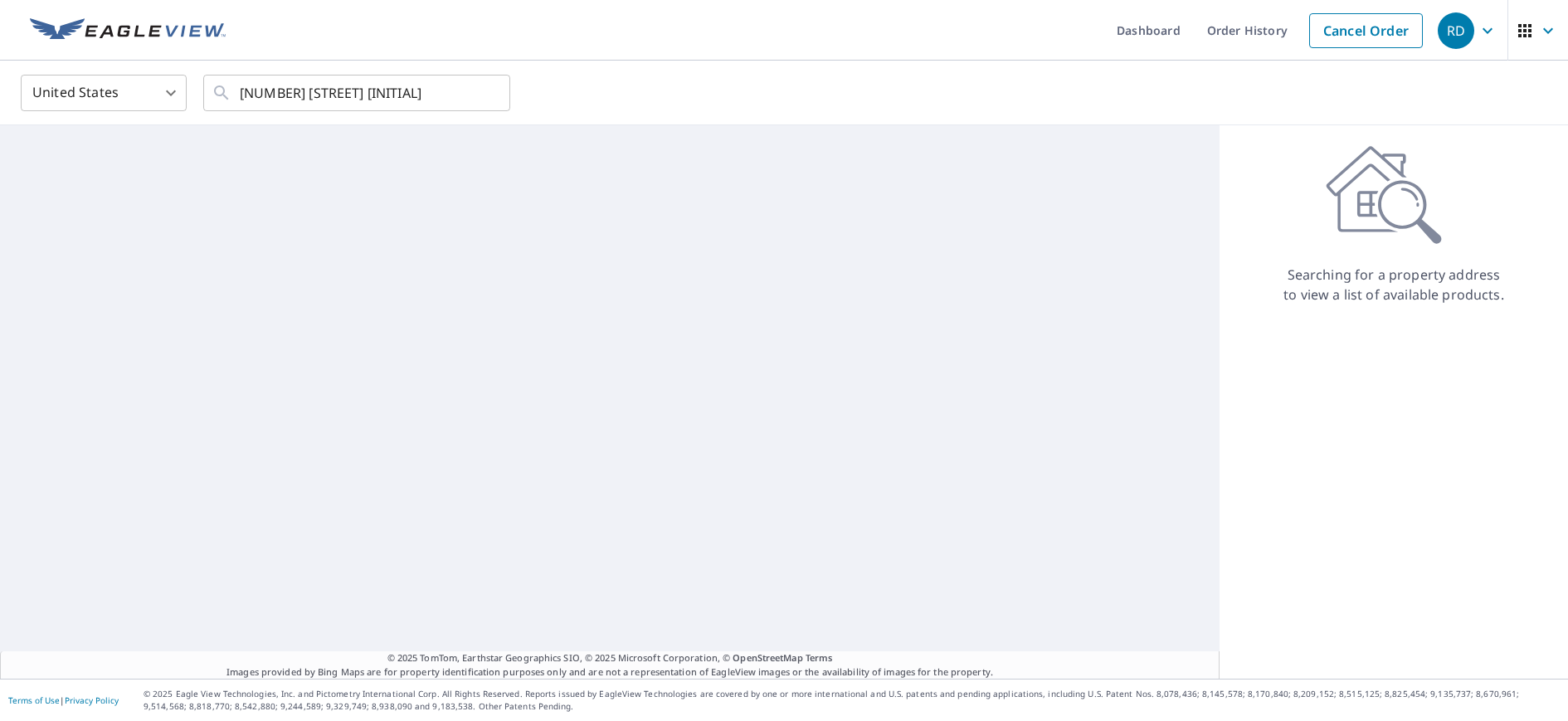 type on "1019 Pennsylvania Ave Harrisburg, PA 17111" 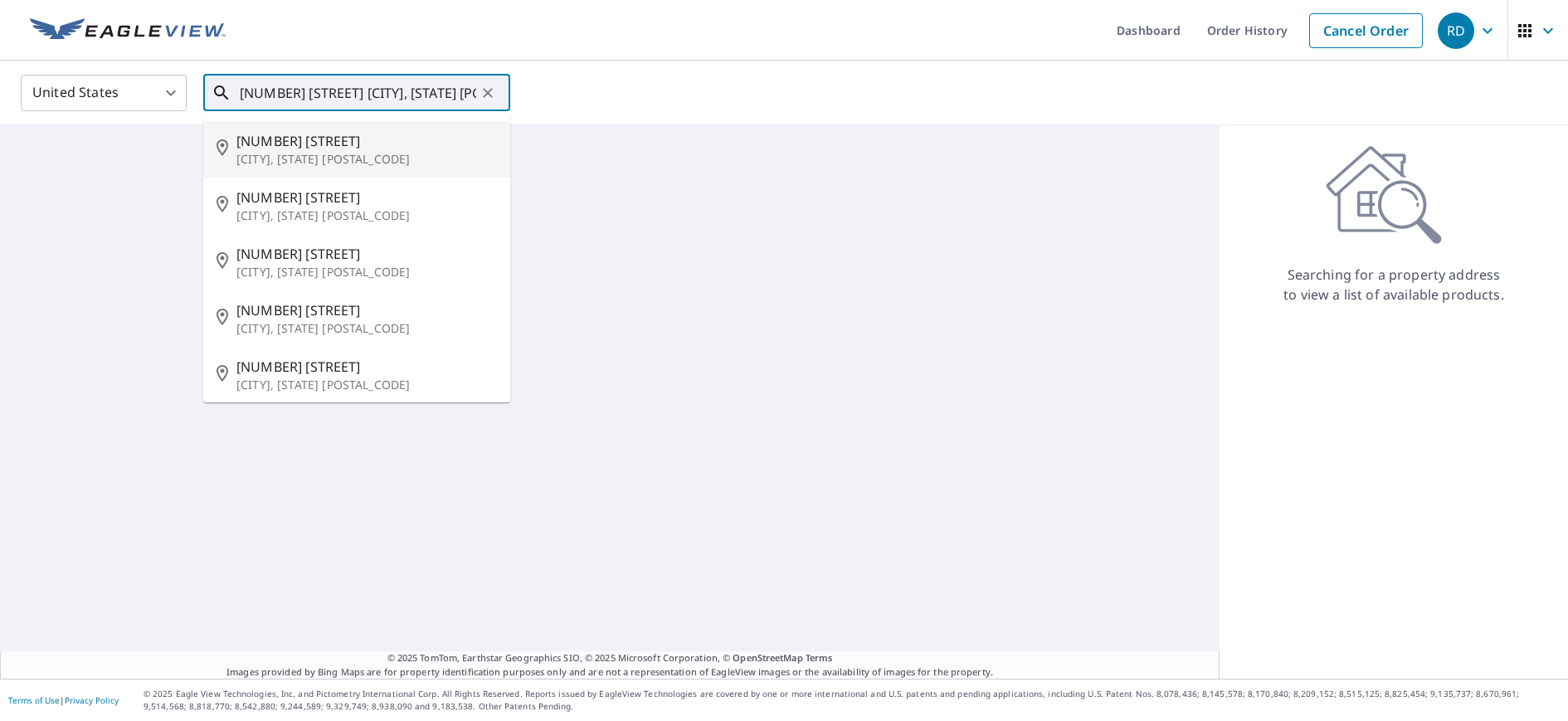 click on "1019 Pennsylvania Ave Harrisburg, PA 17111" at bounding box center [358, 93] 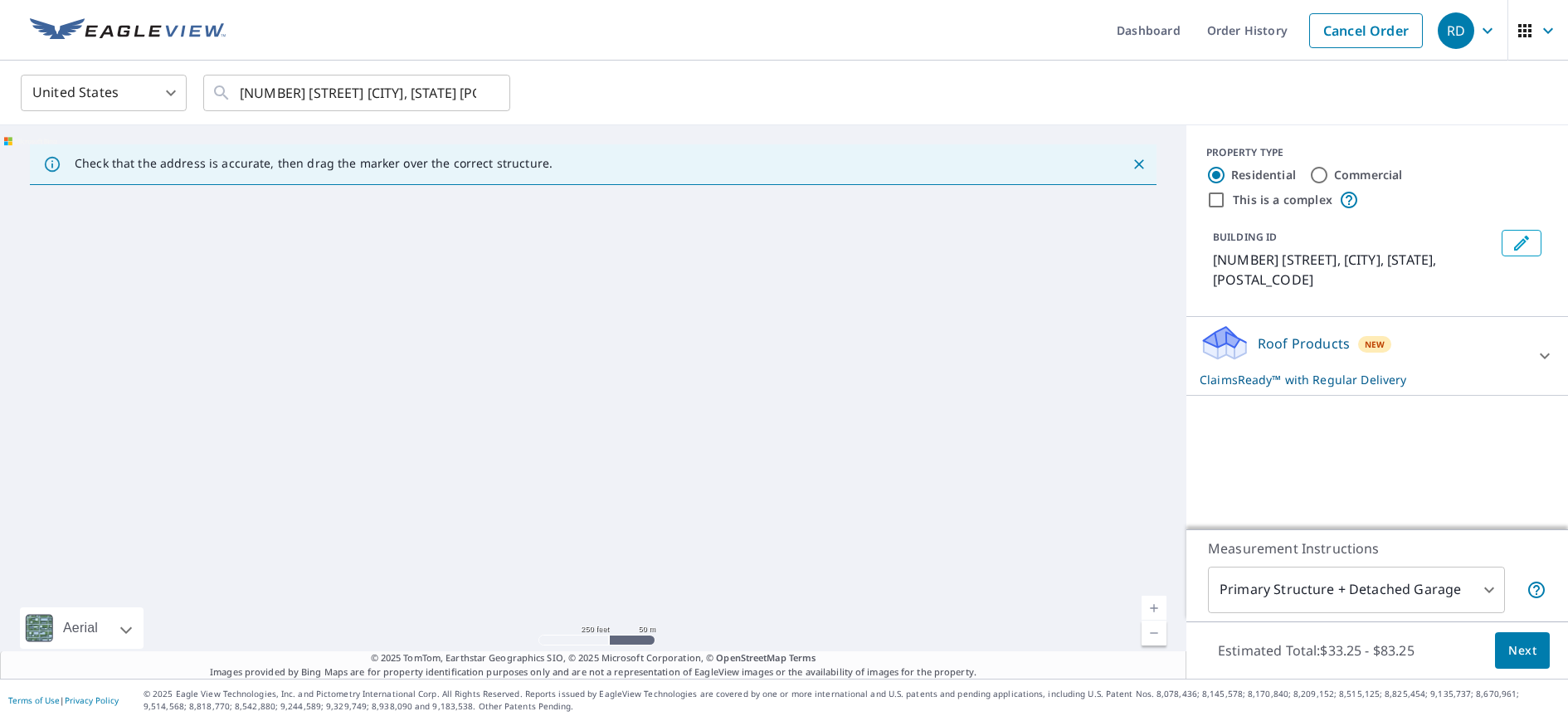 click 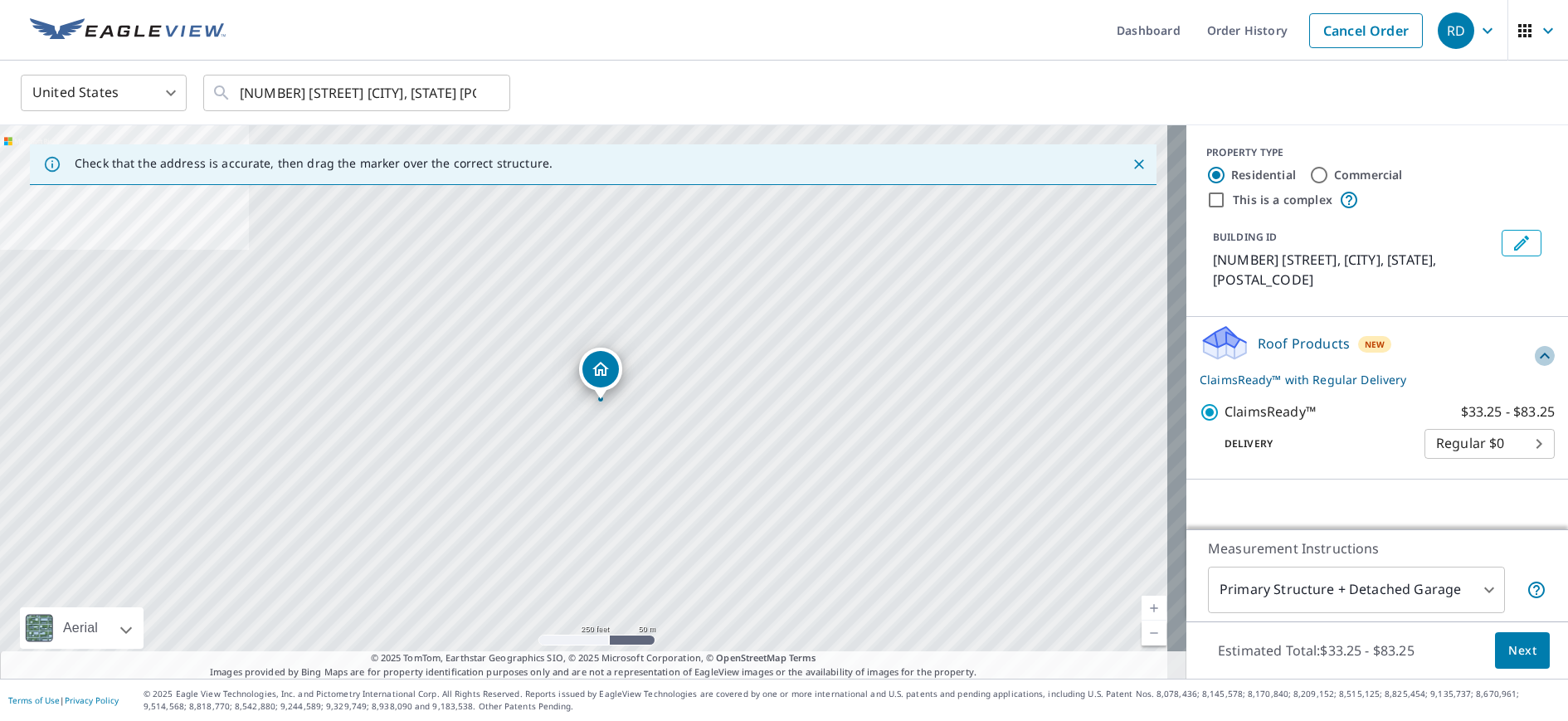 click 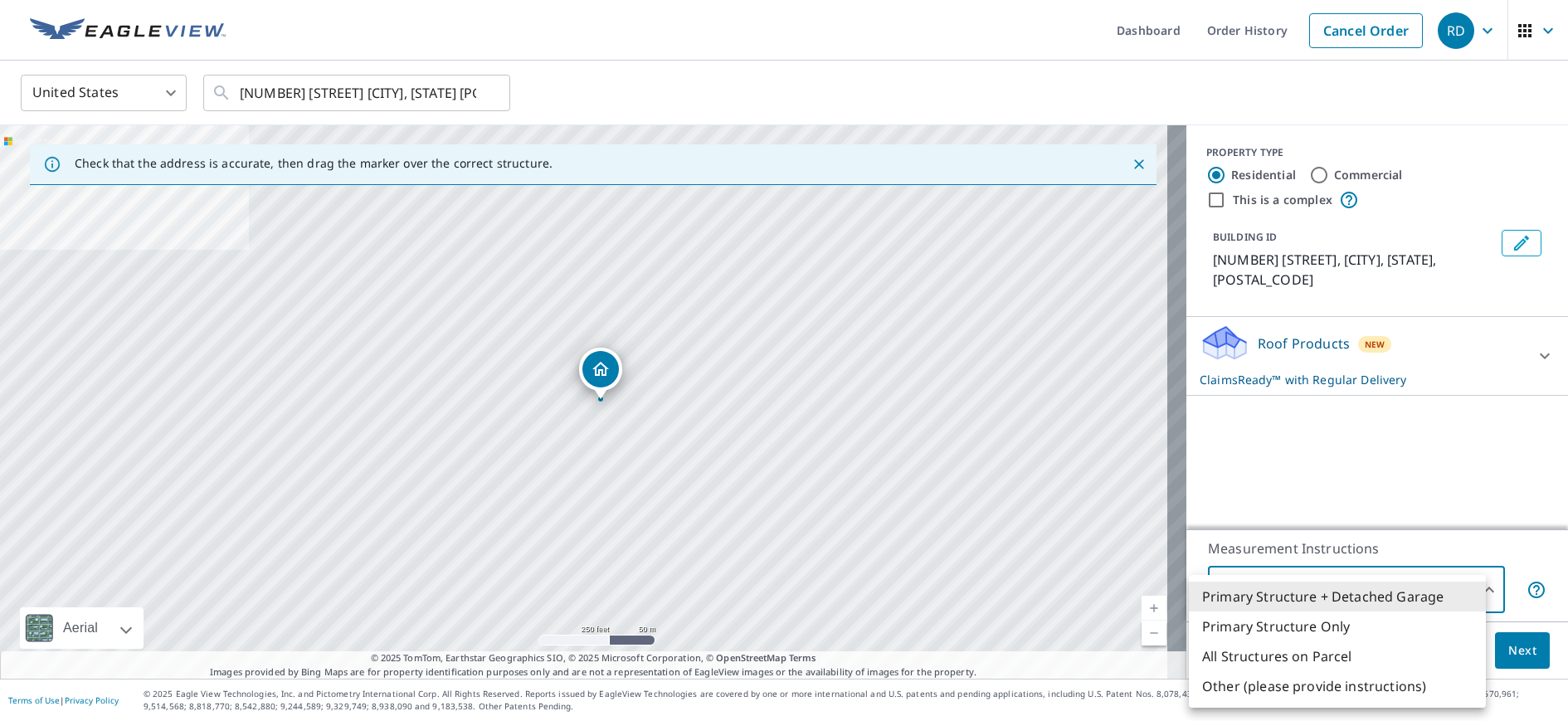 click on "RD RD
Dashboard Order History Cancel Order RD United States US ​ 1019 Pennsylvania Ave Harrisburg, PA 17111 ​ Check that the address is accurate, then drag the marker over the correct structure. 1019 Pennsylvania Ave Harrisburg, PA 17111 Aerial Road A standard road map Aerial A detailed look from above Labels Labels 250 feet 50 m Terms © 2025 TomTom, Earthstar Geographics SIO, © 2025 Microsoft Corporation, ©   OpenStreetMap   Terms Images provided by Bing Maps are for property identification purposes only and are not a representation of EagleView images or the availability of images for the property. PROPERTY TYPE Residential Commercial This is a complex BUILDING ID 1019 Pennsylvania Ave, Harrisburg, PA, 17111 Roof Products New ClaimsReady™ with Regular Delivery ClaimsReady™ $33.25 - $83.25 Delivery Regular $0 8 ​ Measurement Instructions Primary Structure + Detached Garage 1 ​ Estimated Total:  $33.25 - $83.25 Next Terms of Use  |  Privacy Policy" at bounding box center (784, 360) 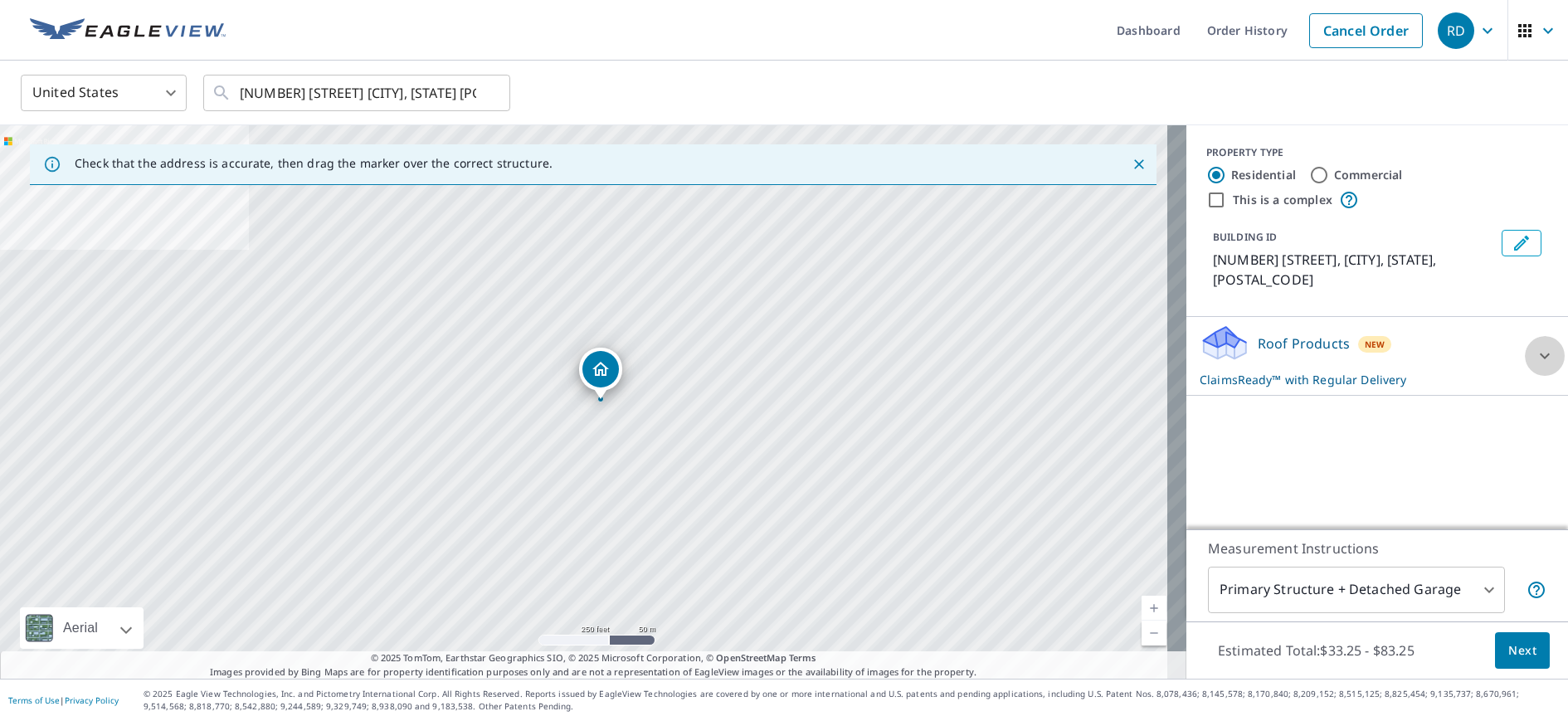 click 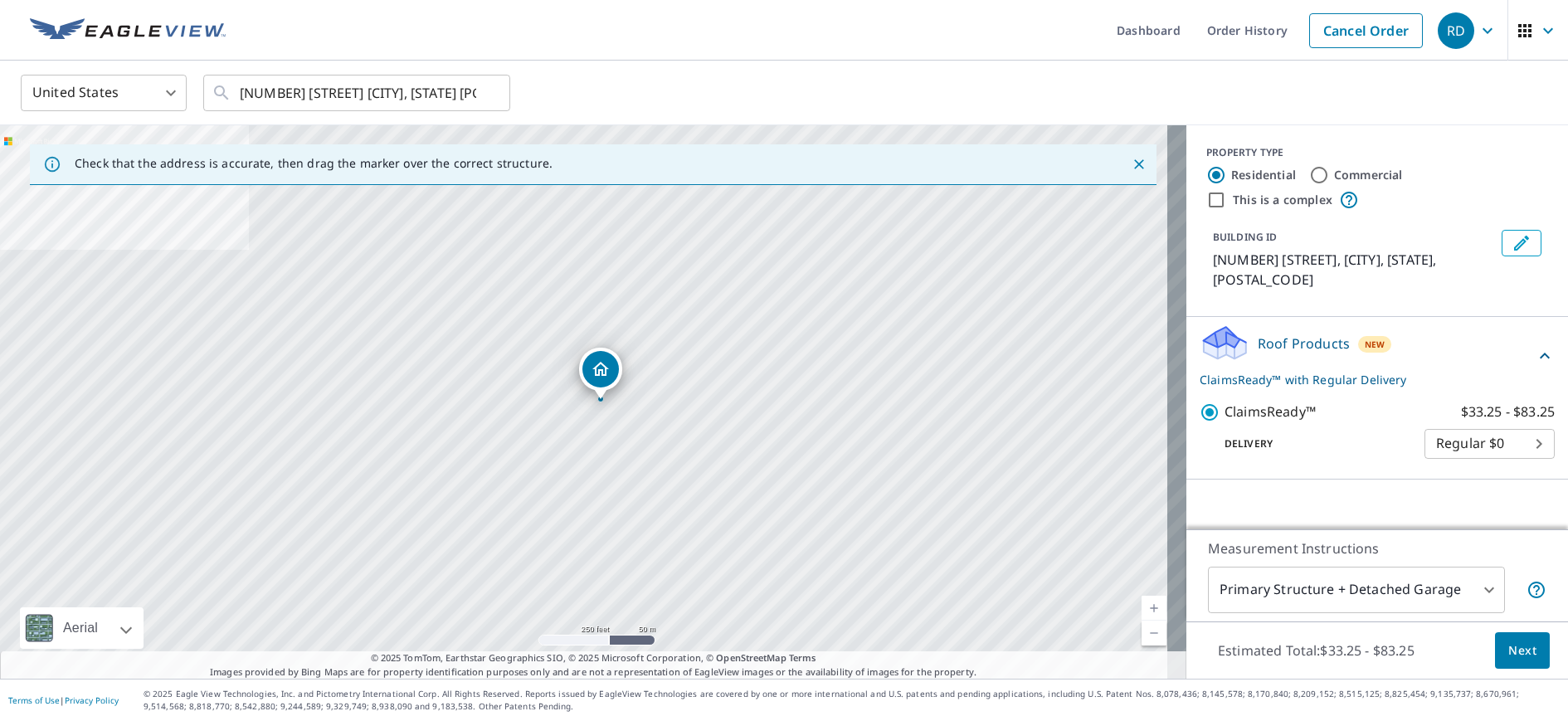 click 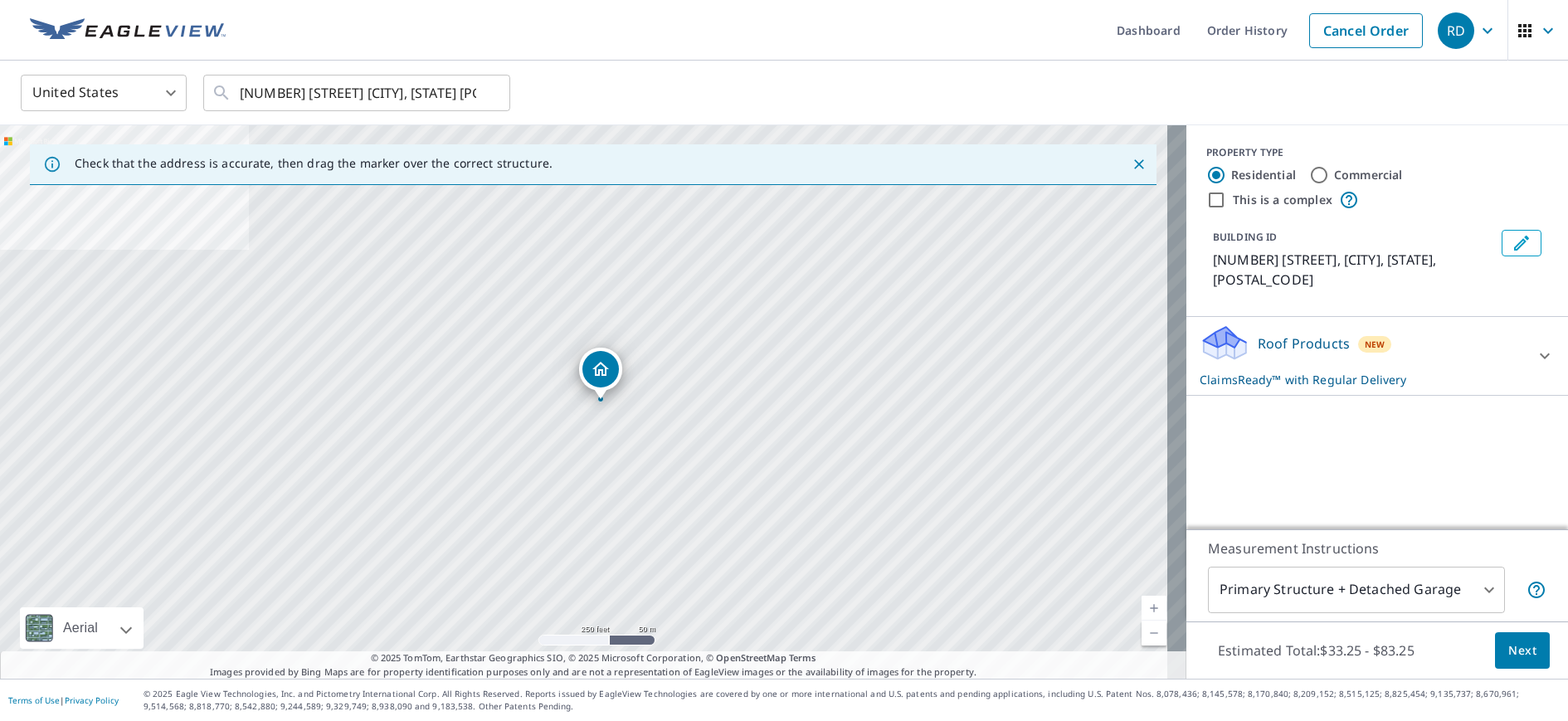 click on "RD RD
Dashboard Order History Cancel Order RD United States US ​ 1019 Pennsylvania Ave Harrisburg, PA 17111 ​ Check that the address is accurate, then drag the marker over the correct structure. 1019 Pennsylvania Ave Harrisburg, PA 17111 Aerial Road A standard road map Aerial A detailed look from above Labels Labels 250 feet 50 m © 2025 TomTom, © Vexcel Imaging, © 2025 Microsoft Corporation,  © OpenStreetMap Terms © 2025 TomTom, Earthstar Geographics SIO, © 2025 Microsoft Corporation, ©   OpenStreetMap   Terms Images provided by Bing Maps are for property identification purposes only and are not a representation of EagleView images or the availability of images for the property. PROPERTY TYPE Residential Commercial This is a complex BUILDING ID 1019 Pennsylvania Ave, Harrisburg, PA, 17111 Roof Products New ClaimsReady™ with Regular Delivery ClaimsReady™ $33.25 - $83.25 Delivery Regular $0 8 ​ Measurement Instructions Primary Structure + Detached Garage 1 ​ Estimated Total:  Next  |" at bounding box center [784, 360] 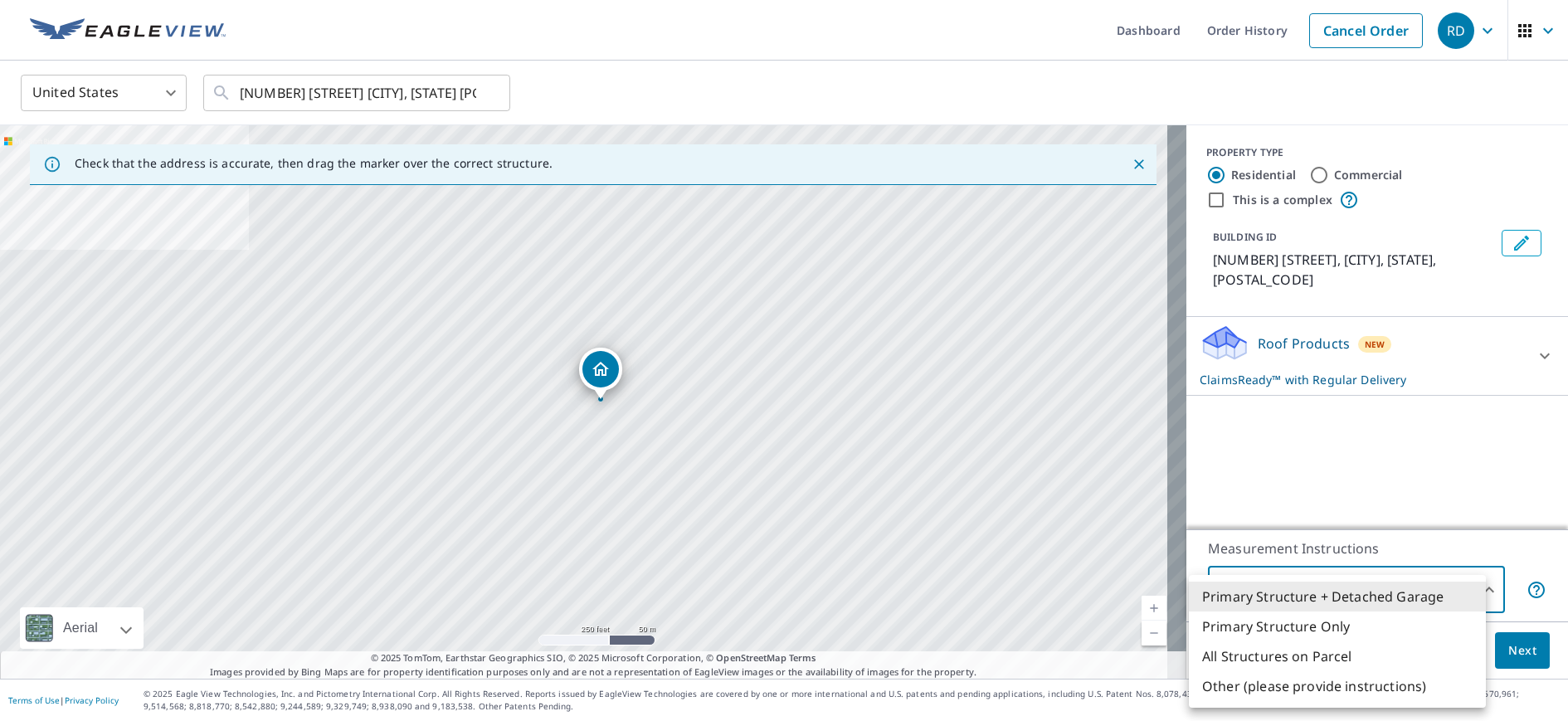 type 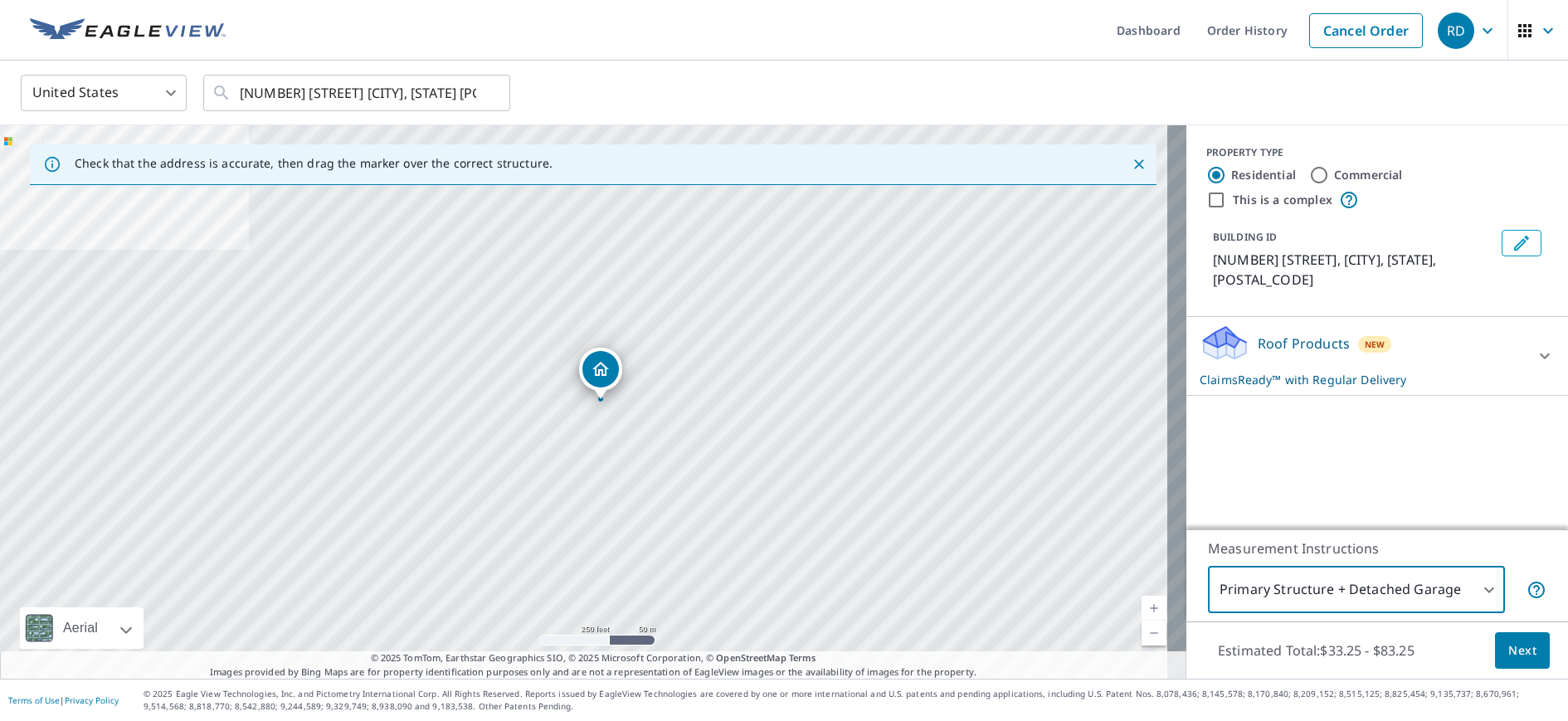 click on "RD RD
Dashboard Order History Cancel Order RD United States US ​ 1019 Pennsylvania Ave Harrisburg, PA 17111 ​ Check that the address is accurate, then drag the marker over the correct structure. 1019 Pennsylvania Ave Harrisburg, PA 17111 Aerial Road A standard road map Aerial A detailed look from above Labels Labels 250 feet 50 m © 2025 TomTom, © Vexcel Imaging, © 2025 Microsoft Corporation,  © OpenStreetMap Terms © 2025 TomTom, Earthstar Geographics SIO, © 2025 Microsoft Corporation, ©   OpenStreetMap   Terms Images provided by Bing Maps are for property identification purposes only and are not a representation of EagleView images or the availability of images for the property. PROPERTY TYPE Residential Commercial This is a complex BUILDING ID 1019 Pennsylvania Ave, Harrisburg, PA, 17111 Roof Products New ClaimsReady™ with Regular Delivery ClaimsReady™ $33.25 - $83.25 Delivery Regular $0 8 ​ Measurement Instructions Primary Structure + Detached Garage 1 ​ Estimated Total:  Next  |" at bounding box center (784, 360) 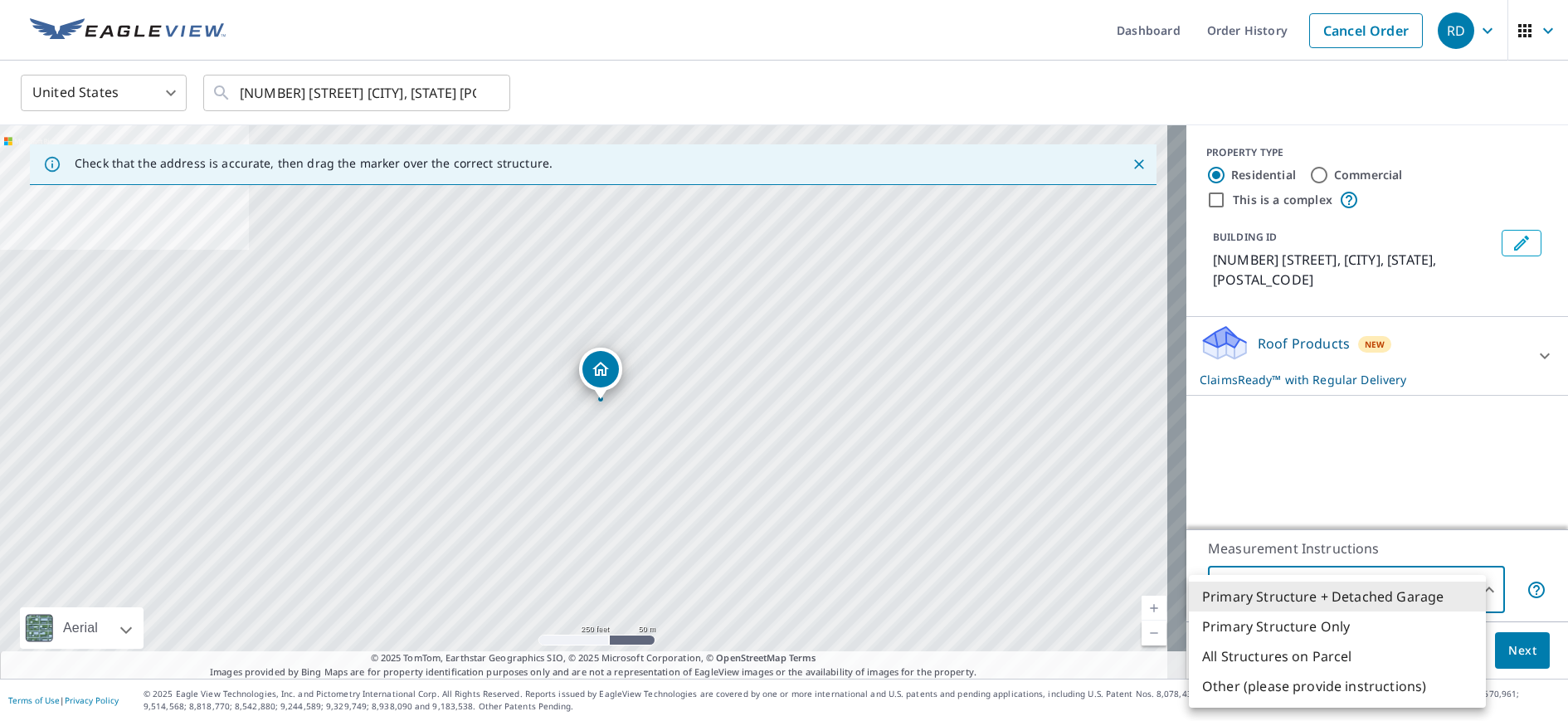 click at bounding box center (784, 360) 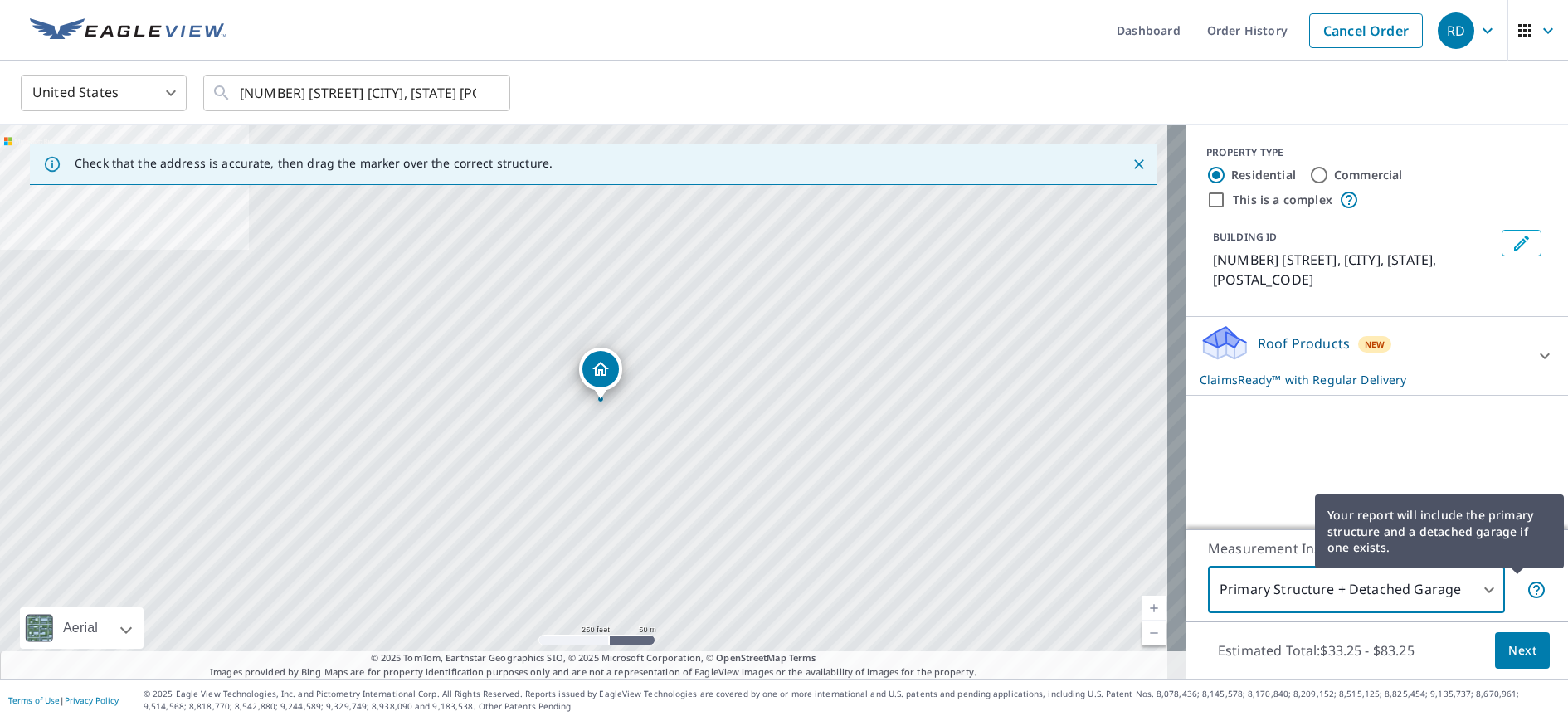 click 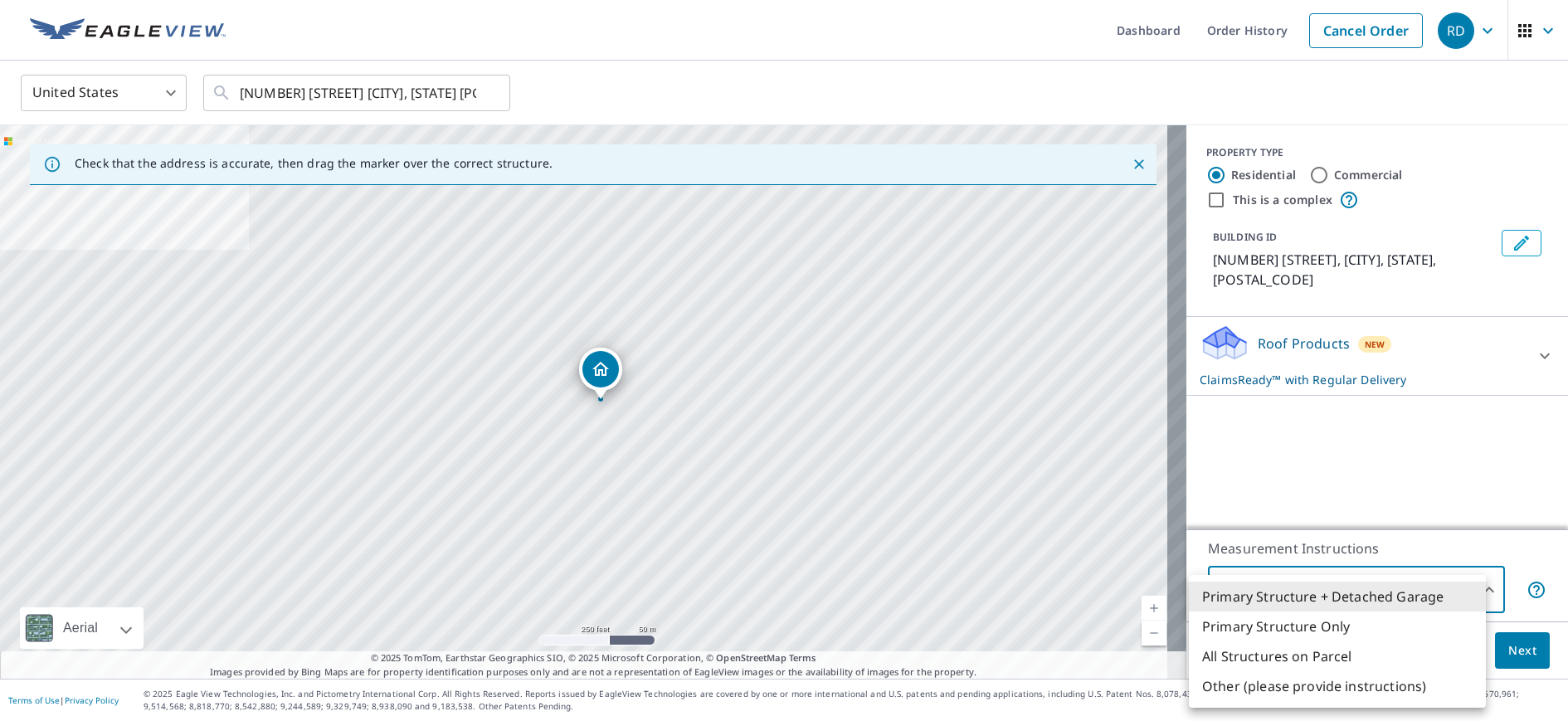 click on "RD RD
Dashboard Order History Cancel Order RD United States US ​ 1019 Pennsylvania Ave Harrisburg, PA 17111 ​ Check that the address is accurate, then drag the marker over the correct structure. 1019 Pennsylvania Ave Harrisburg, PA 17111 Aerial Road A standard road map Aerial A detailed look from above Labels Labels 250 feet 50 m © 2025 TomTom, © Vexcel Imaging, © 2025 Microsoft Corporation,  © OpenStreetMap Terms © 2025 TomTom, Earthstar Geographics SIO, © 2025 Microsoft Corporation, ©   OpenStreetMap   Terms Images provided by Bing Maps are for property identification purposes only and are not a representation of EagleView images or the availability of images for the property. PROPERTY TYPE Residential Commercial This is a complex BUILDING ID 1019 Pennsylvania Ave, Harrisburg, PA, 17111 Roof Products New ClaimsReady™ with Regular Delivery ClaimsReady™ $33.25 - $83.25 Delivery Regular $0 8 ​ Measurement Instructions Primary Structure + Detached Garage 1 ​ Estimated Total:  Next  |" at bounding box center (784, 360) 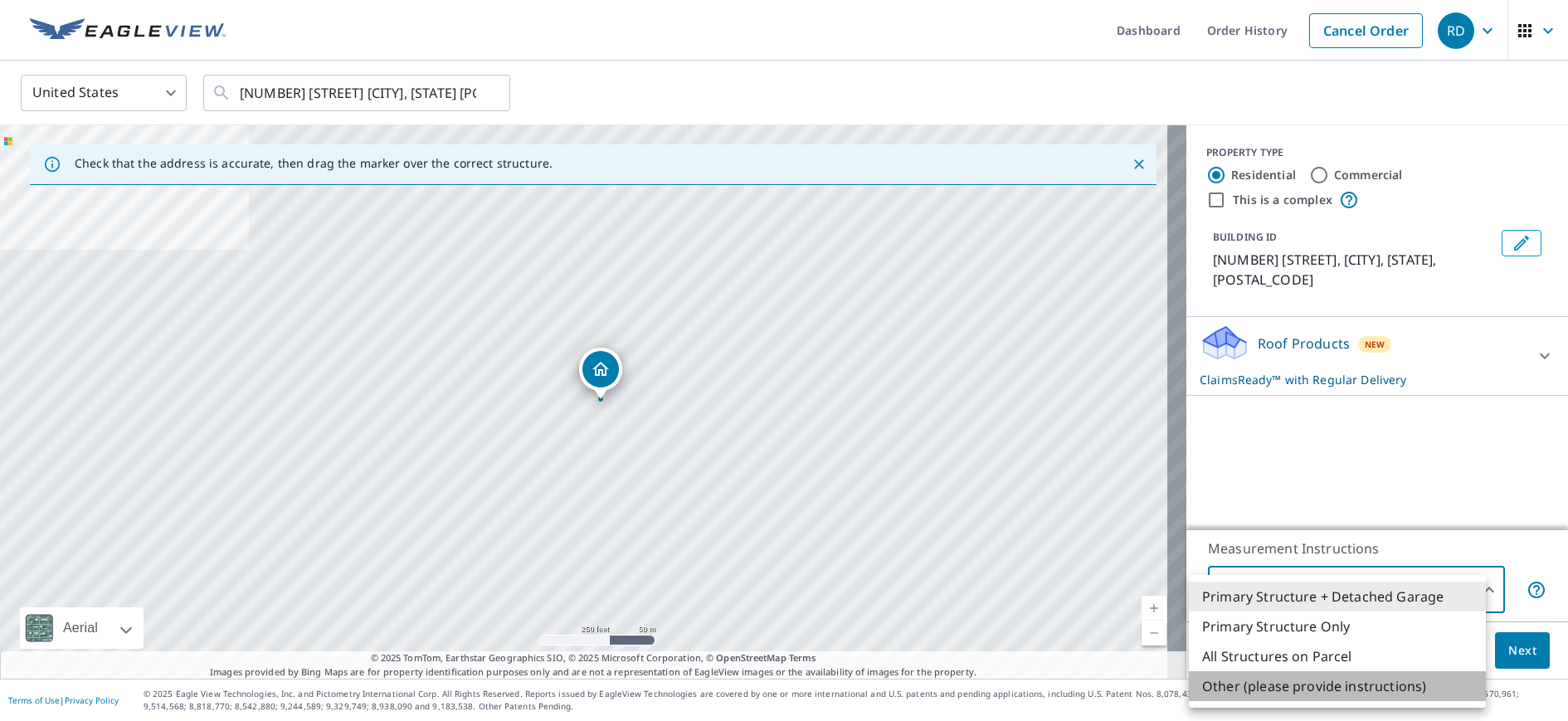 click on "Other (please provide instructions)" at bounding box center (1337, 686) 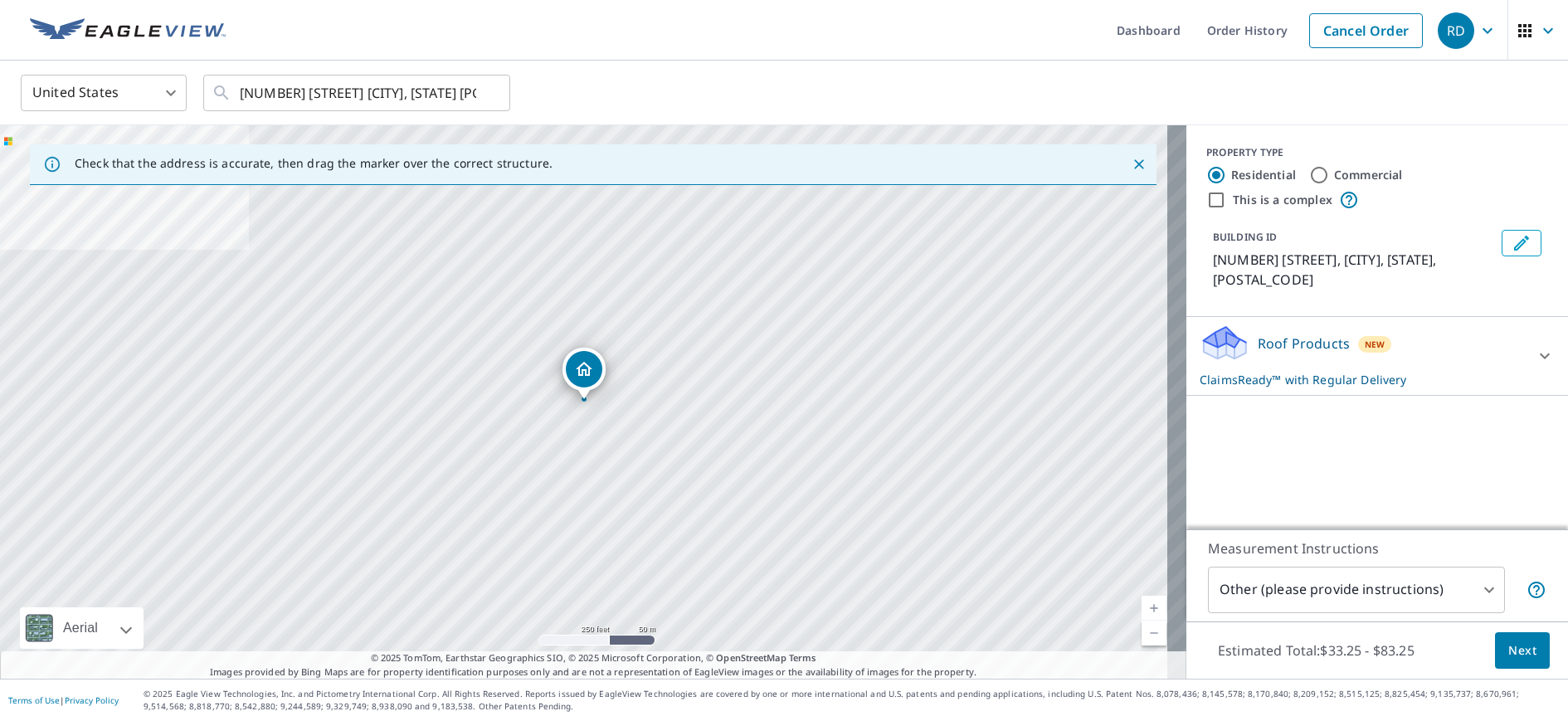 click on "Estimated Total:  $33.25 - $83.25" at bounding box center (1316, 650) 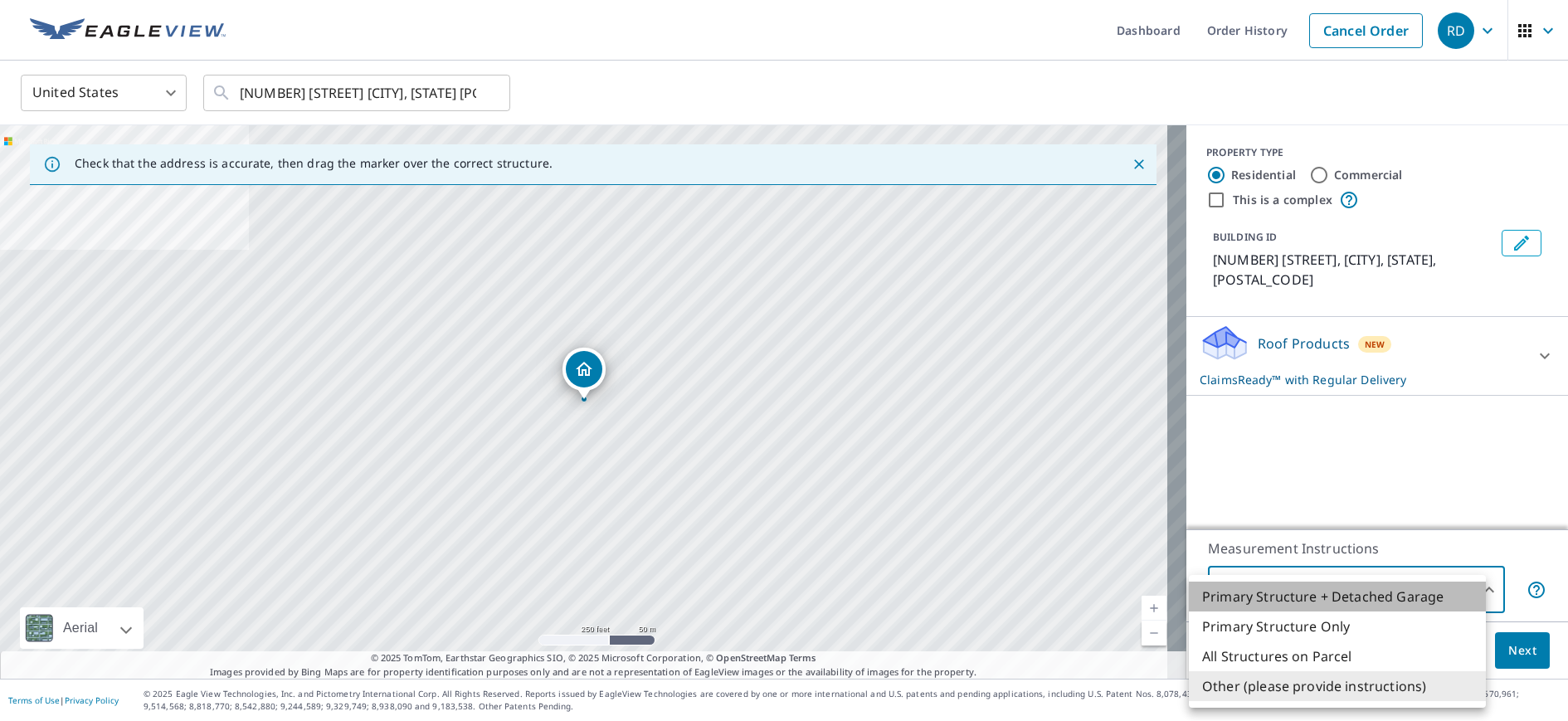 click on "Primary Structure + Detached Garage" at bounding box center [1337, 597] 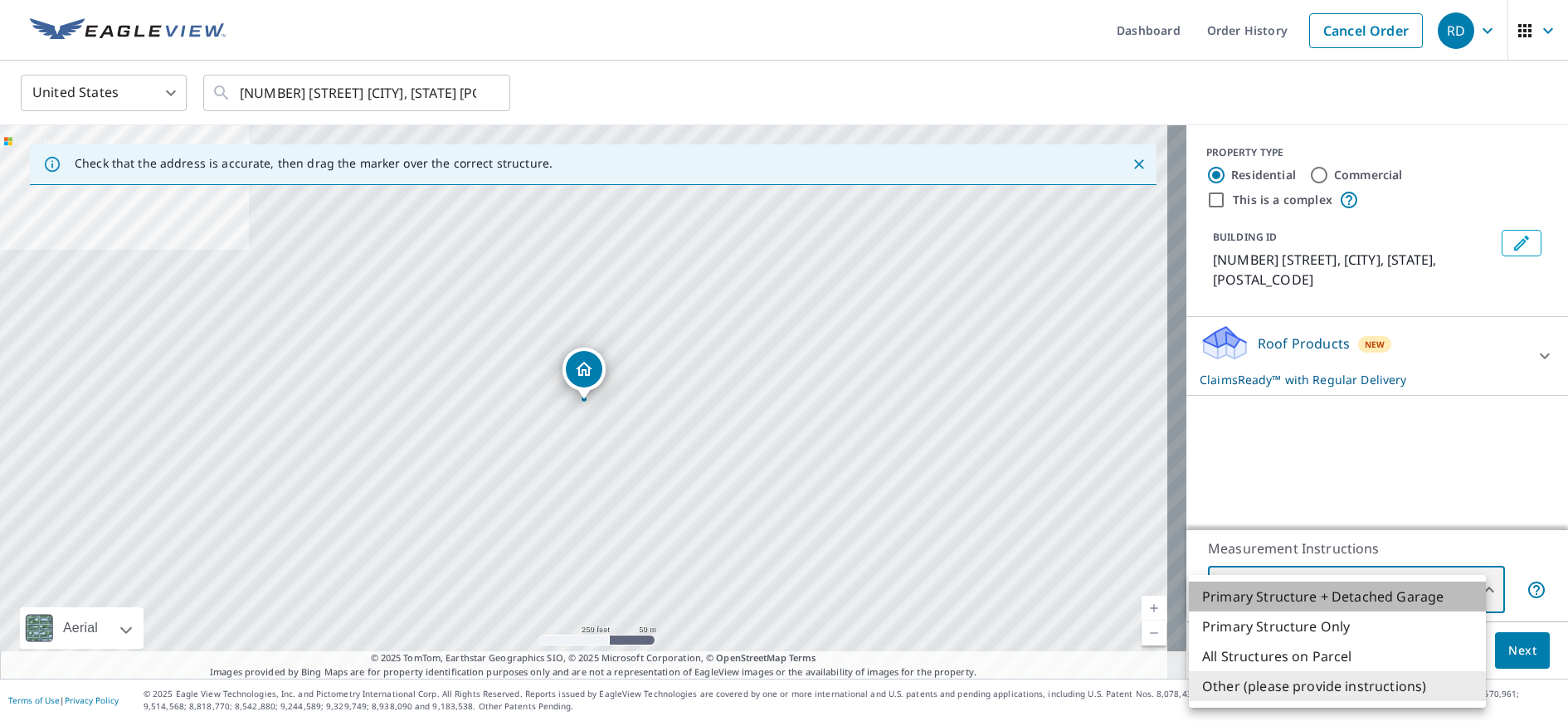 type on "1" 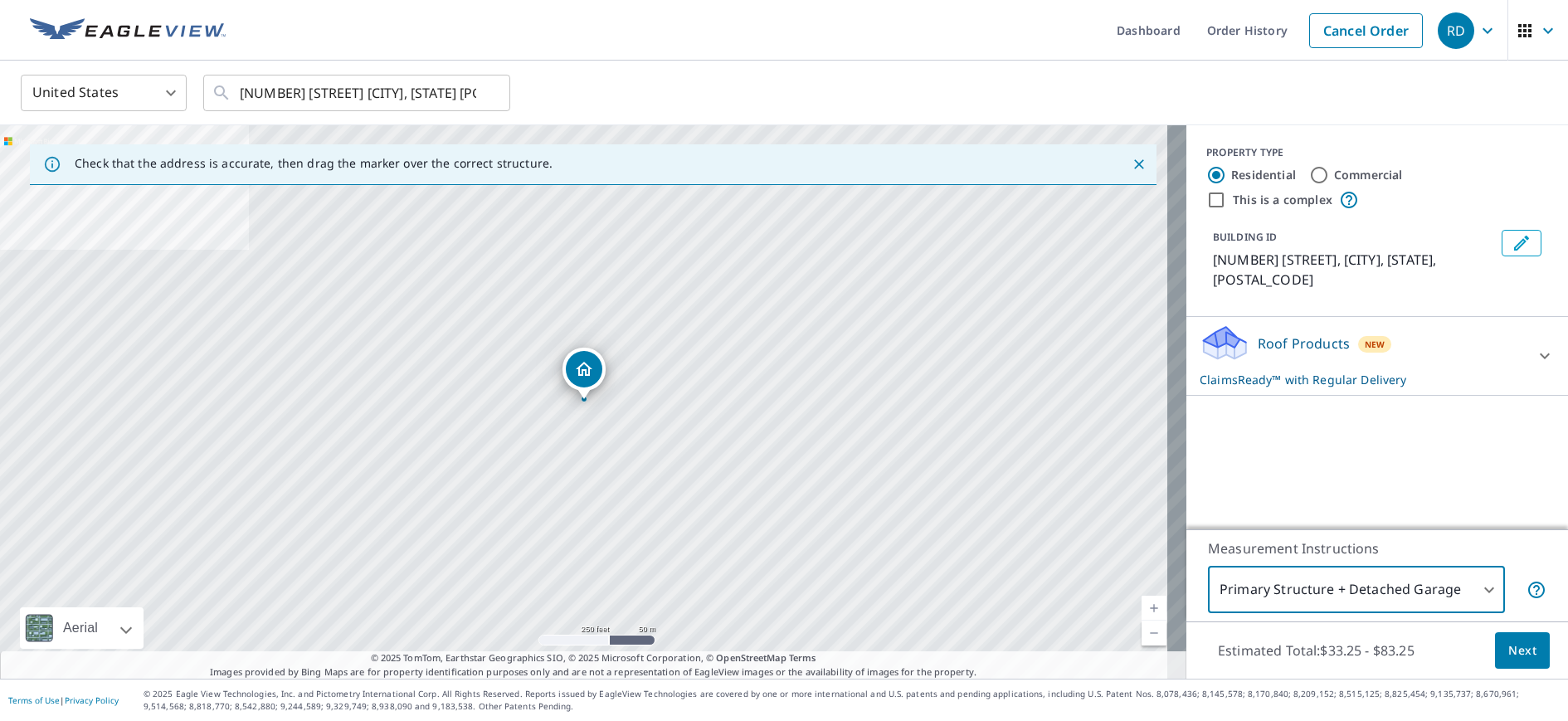 click on "RD RD
Dashboard Order History Cancel Order RD United States US ​ 1019 Pennsylvania Ave Harrisburg, PA 17111 ​ Check that the address is accurate, then drag the marker over the correct structure. 1019 Pennsylvania Ave Harrisburg, PA 17111 Aerial Road A standard road map Aerial A detailed look from above Labels Labels 250 feet 50 m © 2025 TomTom, © Vexcel Imaging, © 2025 Microsoft Corporation,  © OpenStreetMap Terms © 2025 TomTom, Earthstar Geographics SIO, © 2025 Microsoft Corporation, ©   OpenStreetMap   Terms Images provided by Bing Maps are for property identification purposes only and are not a representation of EagleView images or the availability of images for the property. PROPERTY TYPE Residential Commercial This is a complex BUILDING ID 1019 Pennsylvania Ave, Harrisburg, PA, 17111 Roof Products New ClaimsReady™ with Regular Delivery ClaimsReady™ $33.25 - $83.25 Delivery Regular $0 8 ​ Measurement Instructions Primary Structure + Detached Garage 1 ​ Estimated Total:  Next  |" at bounding box center (784, 360) 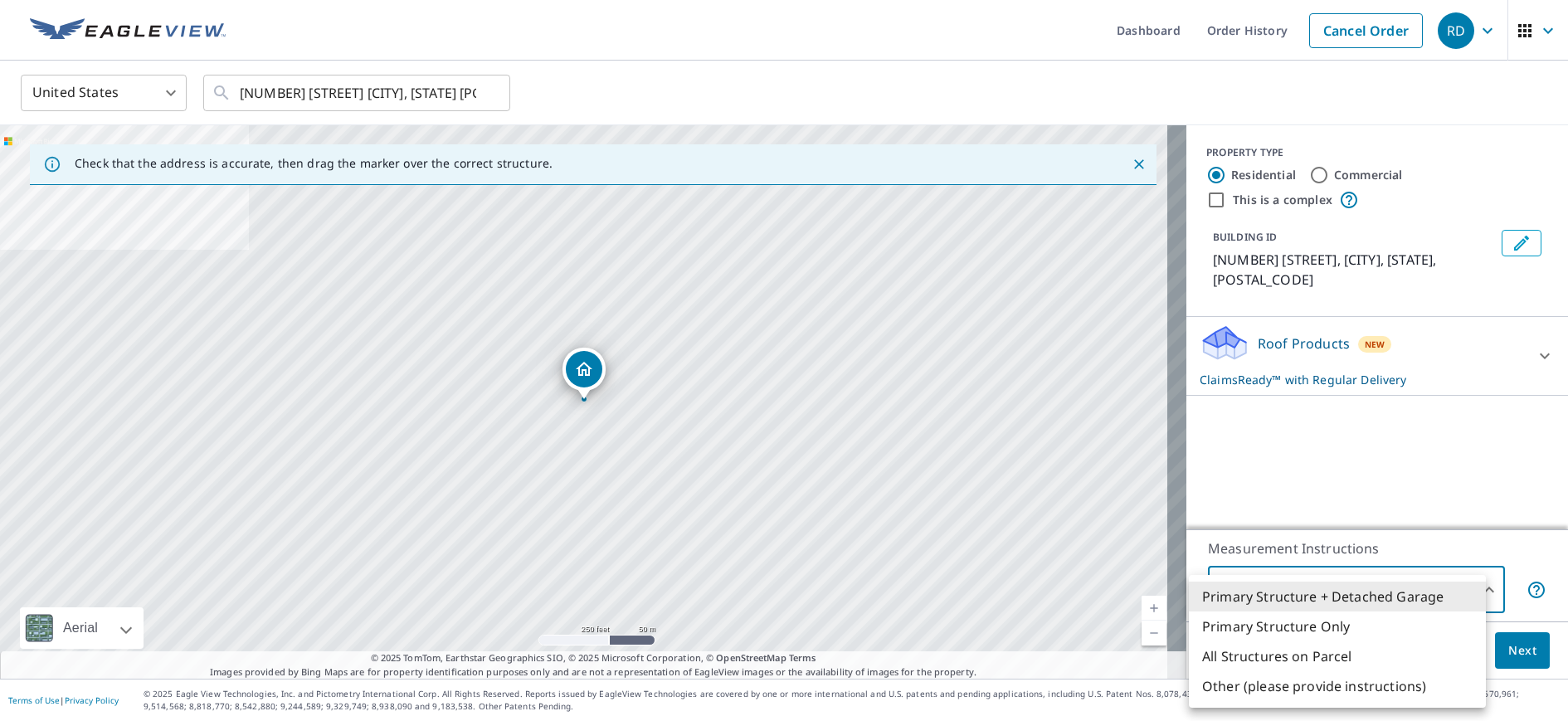 click at bounding box center [784, 360] 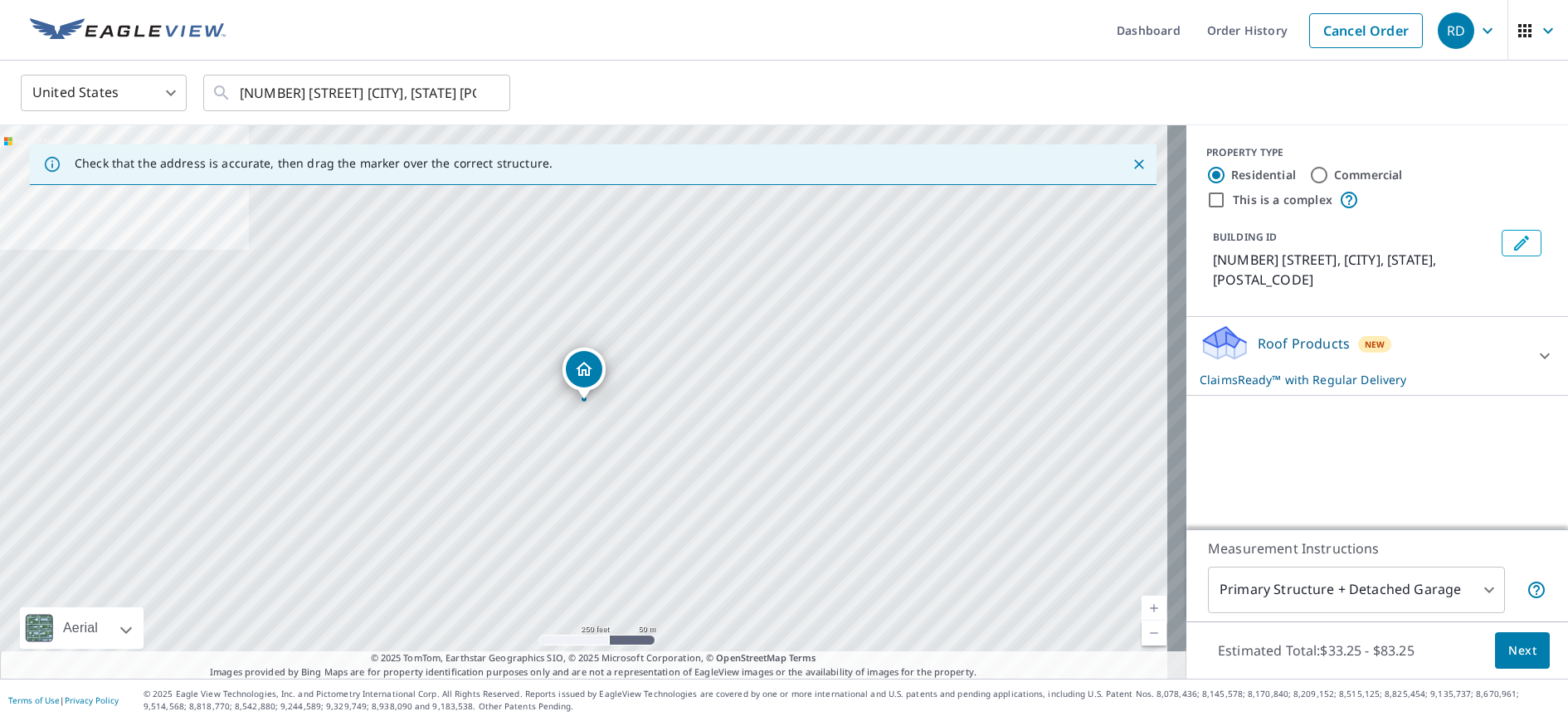 drag, startPoint x: 1545, startPoint y: 436, endPoint x: 1551, endPoint y: 460, distance: 24.738634 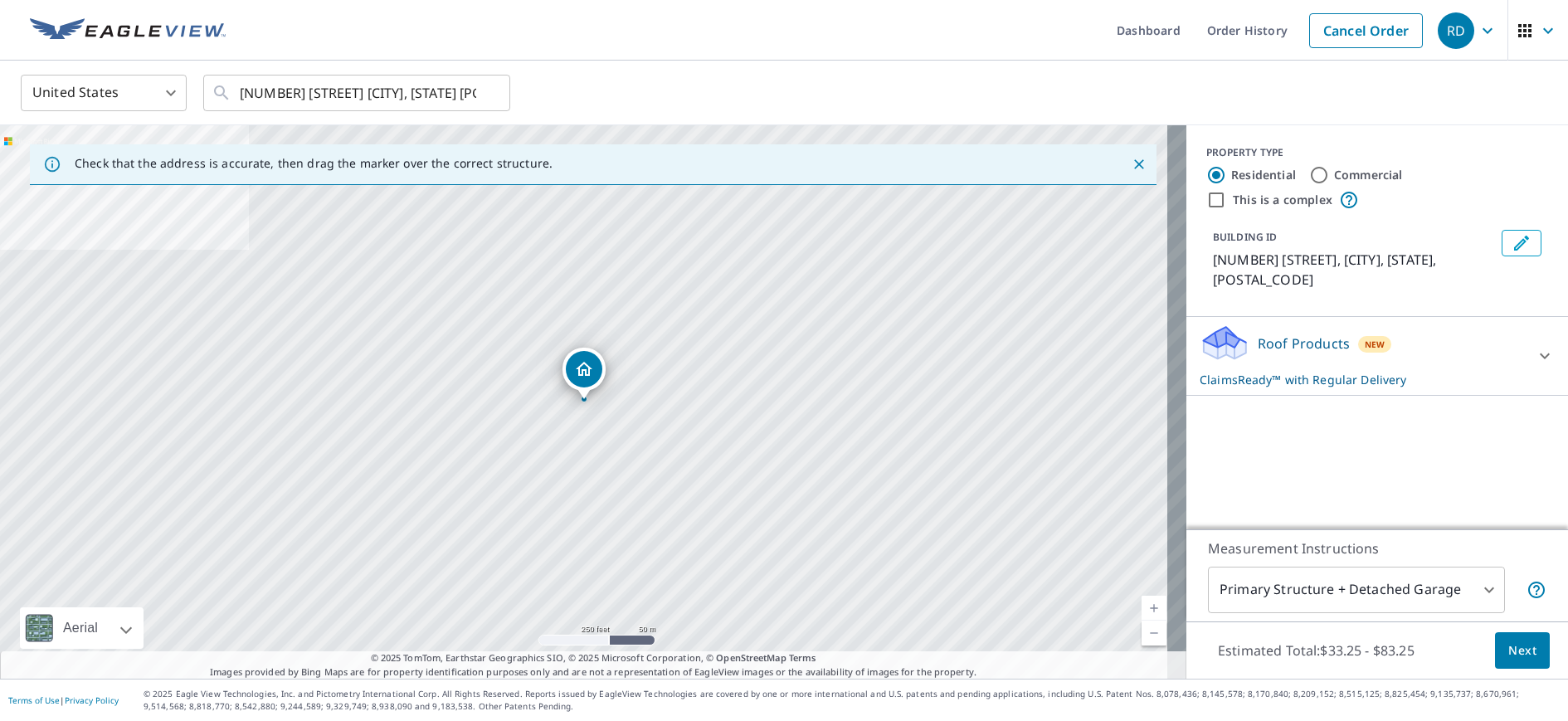 click on "Dashboard Order History Cancel Order" at bounding box center (833, 30) 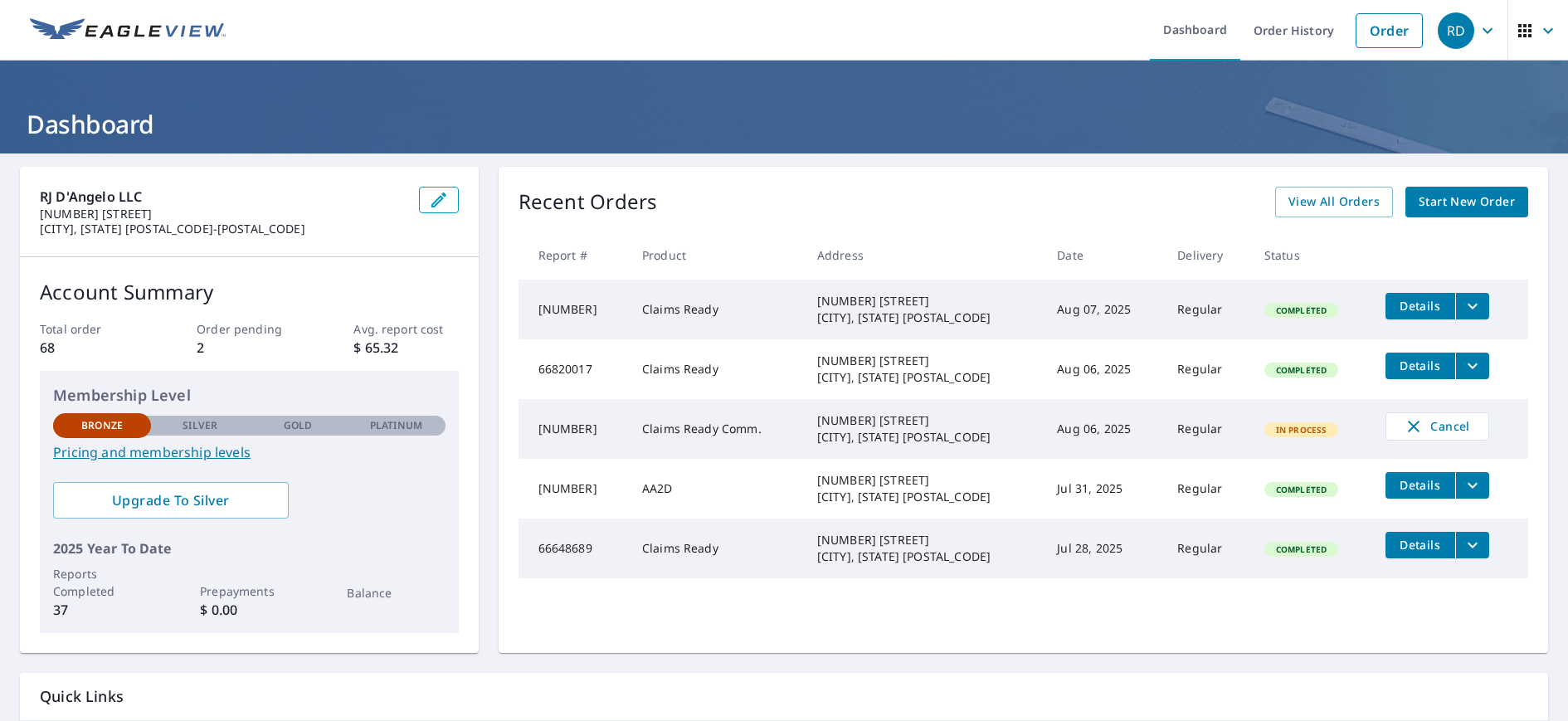 click on "Recent Orders View All Orders Start New Order Report # Product Address Date Delivery Status 66828357 Claims Ready 785 Connolly Dr
Red Lion, PA 17356 Aug 07, 2025 Regular Completed Details 66820017 Claims Ready 623 3rd St
Hanover, PA 17331 Aug 06, 2025 Regular Completed Details 66819998 Claims Ready Comm. 137 Spring Ave
Hanover, PA 17331 Aug 06, 2025 Regular In Process Cancel 66710537 AA2D 691 Nc Highway 20
Saint Pauls, NC 28384 Jul 31, 2025 Regular Completed Details 66648689 Claims Ready 961 N Sharon Ave
Red Lion, PA 17356 Jul 28, 2025 Regular Completed Details" at bounding box center (1023, 410) 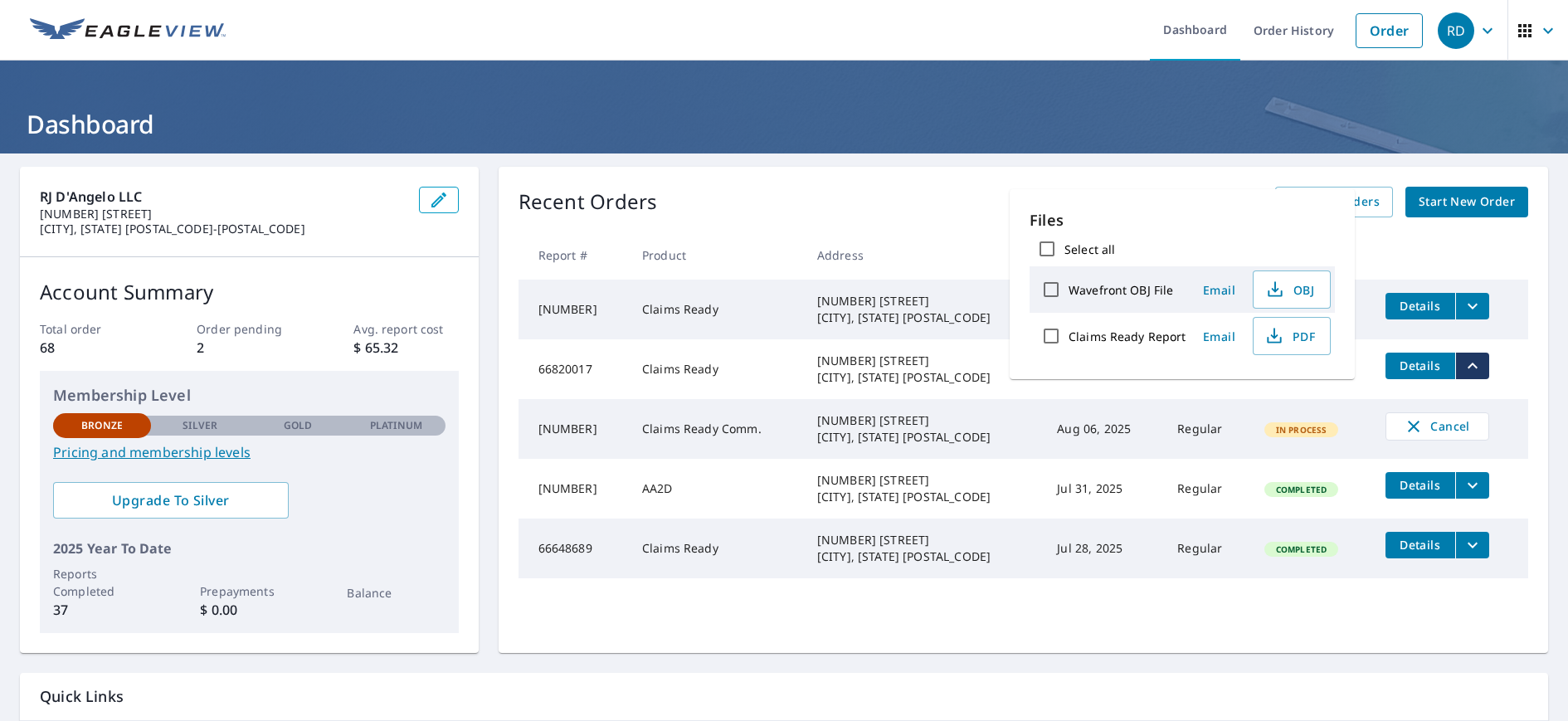 click on "Recent Orders View All Orders Start New Order Report # Product Address Date Delivery Status 66828357 Claims Ready 785 Connolly Dr
Red Lion, PA 17356 Aug 07, 2025 Regular Completed Details 66820017 Claims Ready 623 3rd St
Hanover, PA 17331 Aug 06, 2025 Regular Completed Details 66819998 Claims Ready Comm. 137 Spring Ave
Hanover, PA 17331 Aug 06, 2025 Regular In Process Cancel 66710537 AA2D 691 Nc Highway 20
Saint Pauls, NC 28384 Jul 31, 2025 Regular Completed Details 66648689 Claims Ready 961 N Sharon Ave
Red Lion, PA 17356 Jul 28, 2025 Regular Completed Details" at bounding box center [1023, 410] 